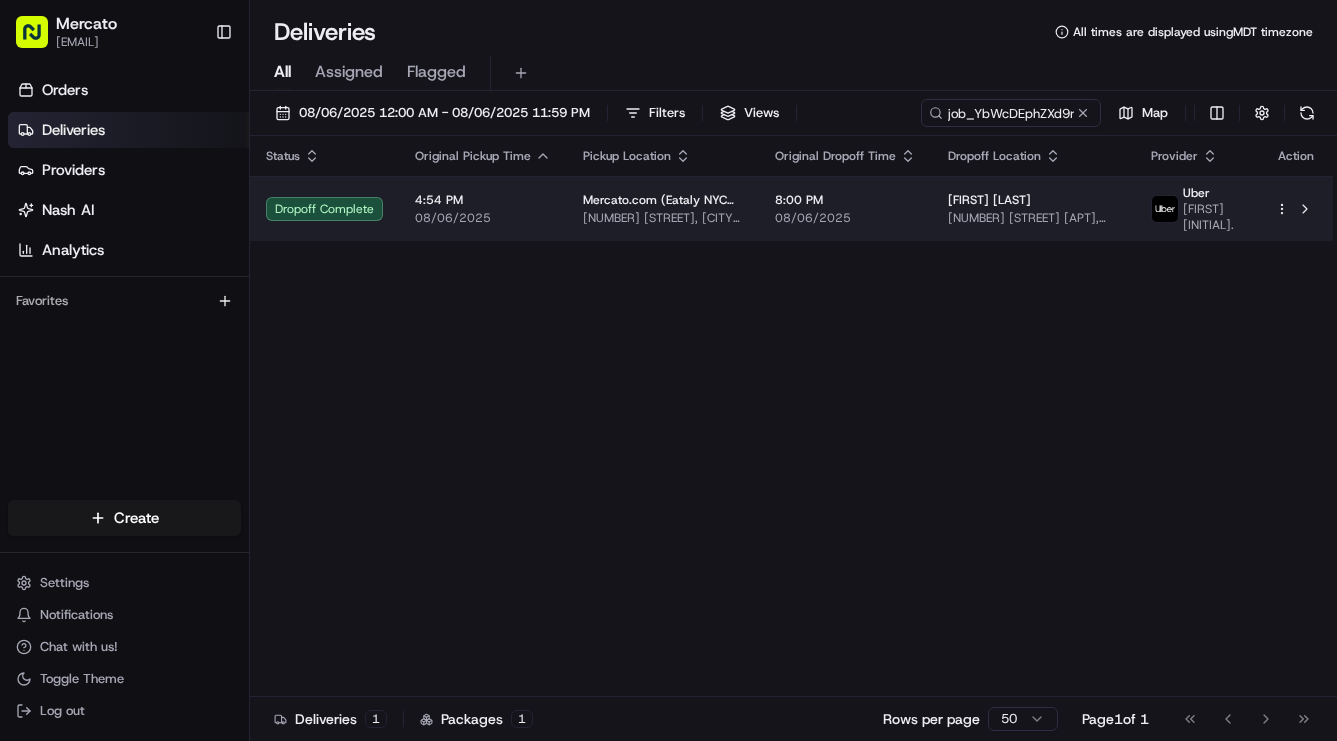 scroll, scrollTop: 0, scrollLeft: 0, axis: both 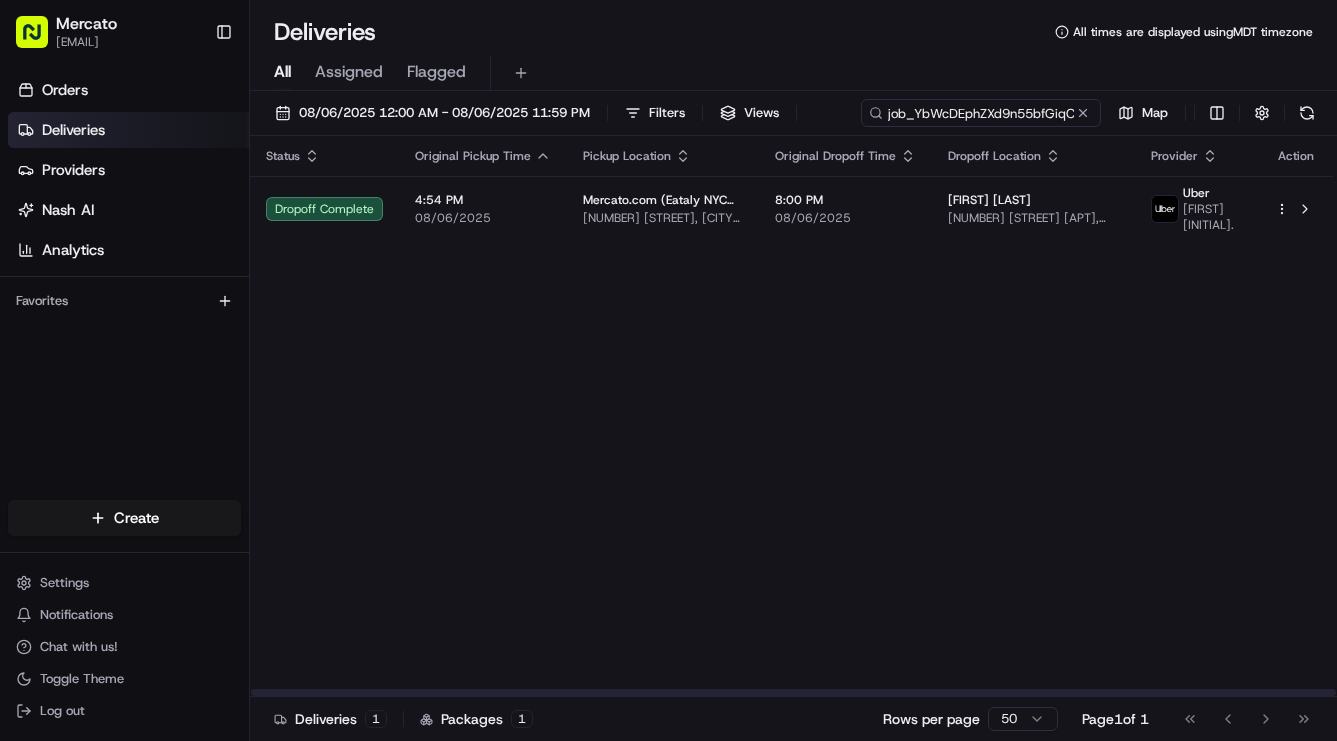 click on "job_YbWcDEphZXd9n55bfGiqCA" at bounding box center (981, 113) 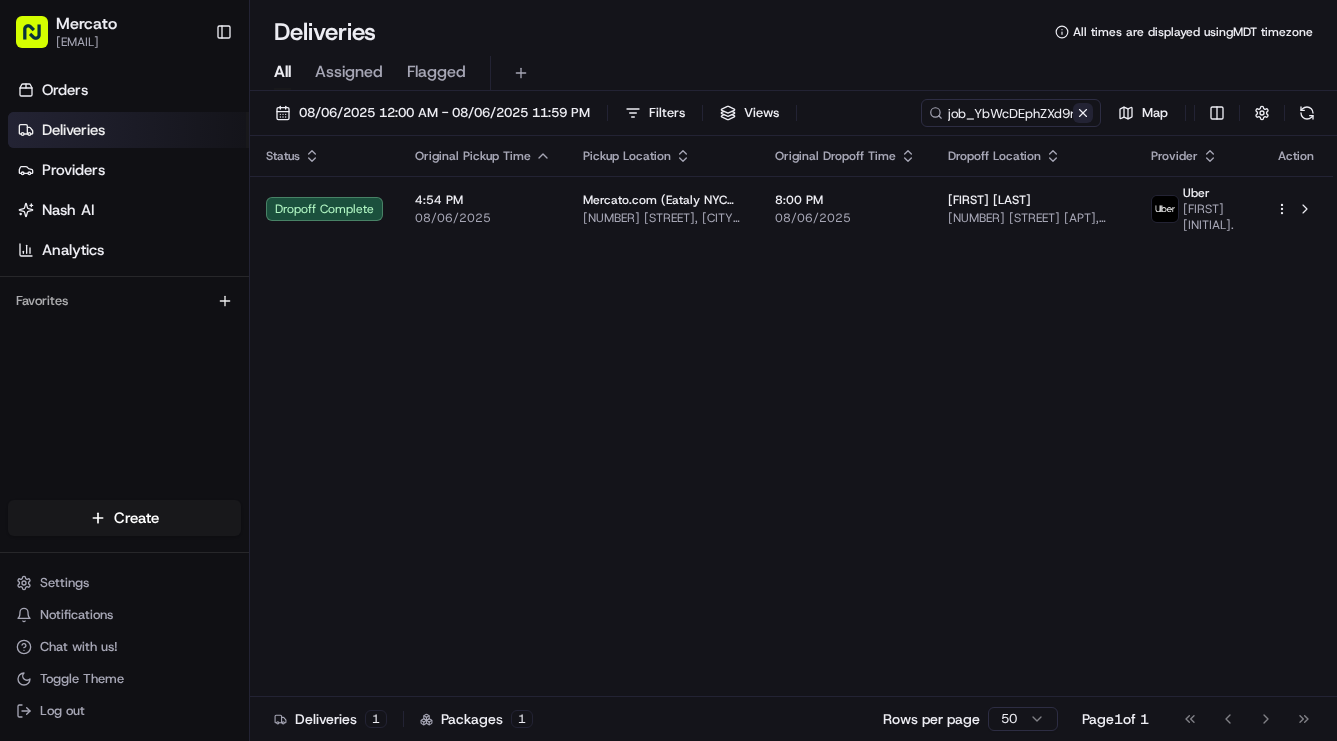 click on "job_YbWcDEphZXd9n55bfGiqCA Map" at bounding box center (1121, 113) 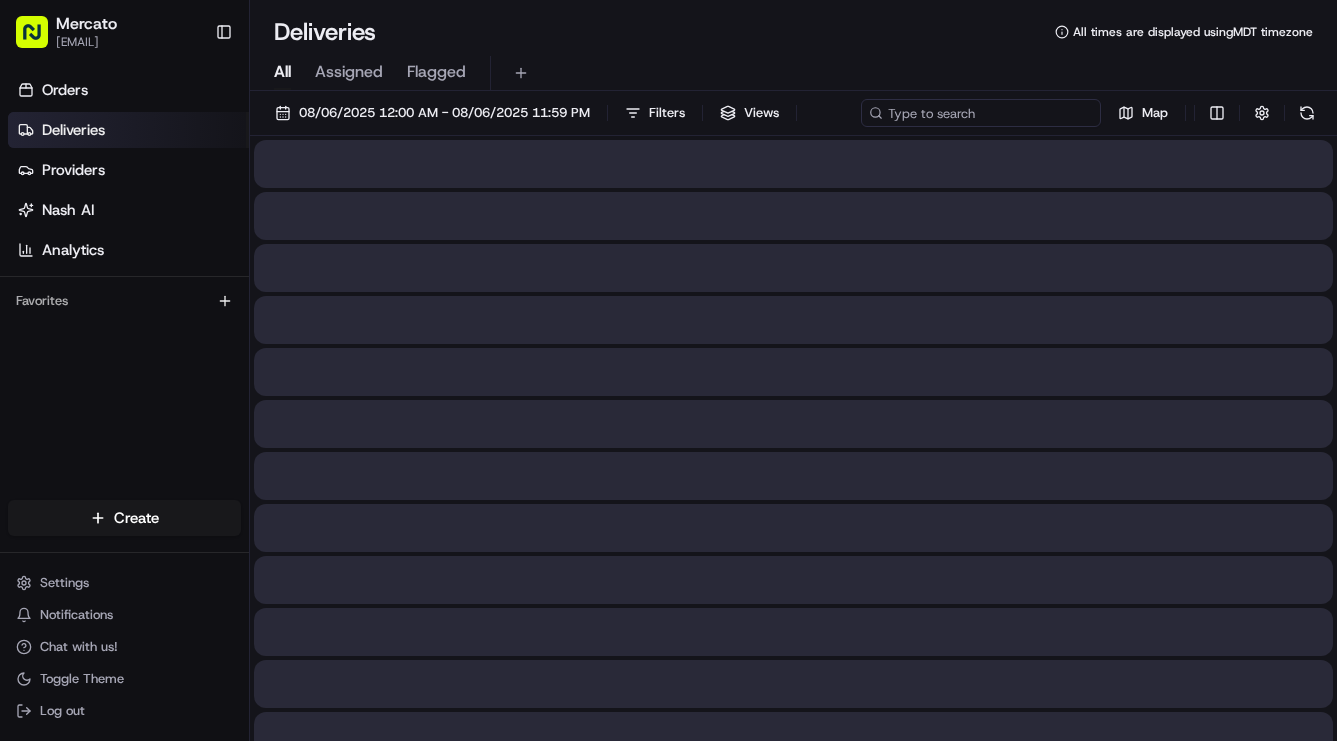 click at bounding box center (981, 113) 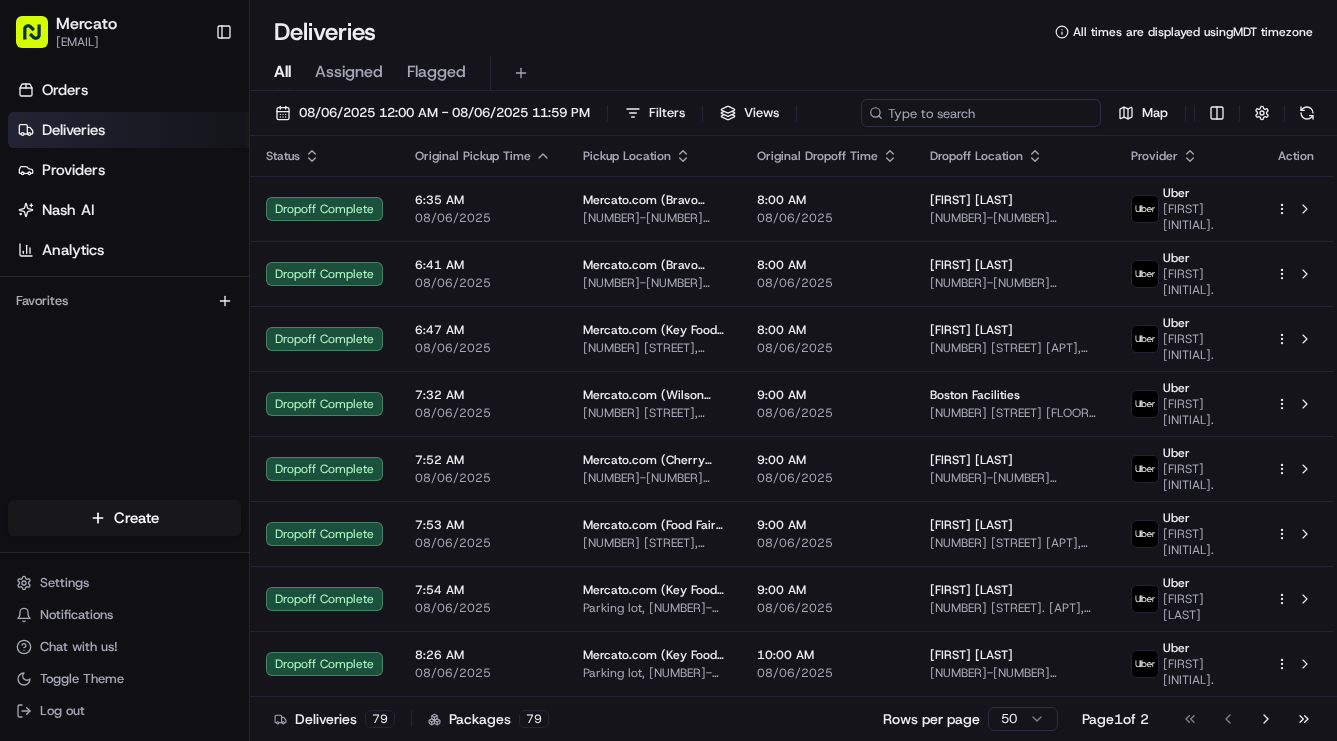 paste on "job_9Jm4gxj3nwH8uCeUVW6pMA" 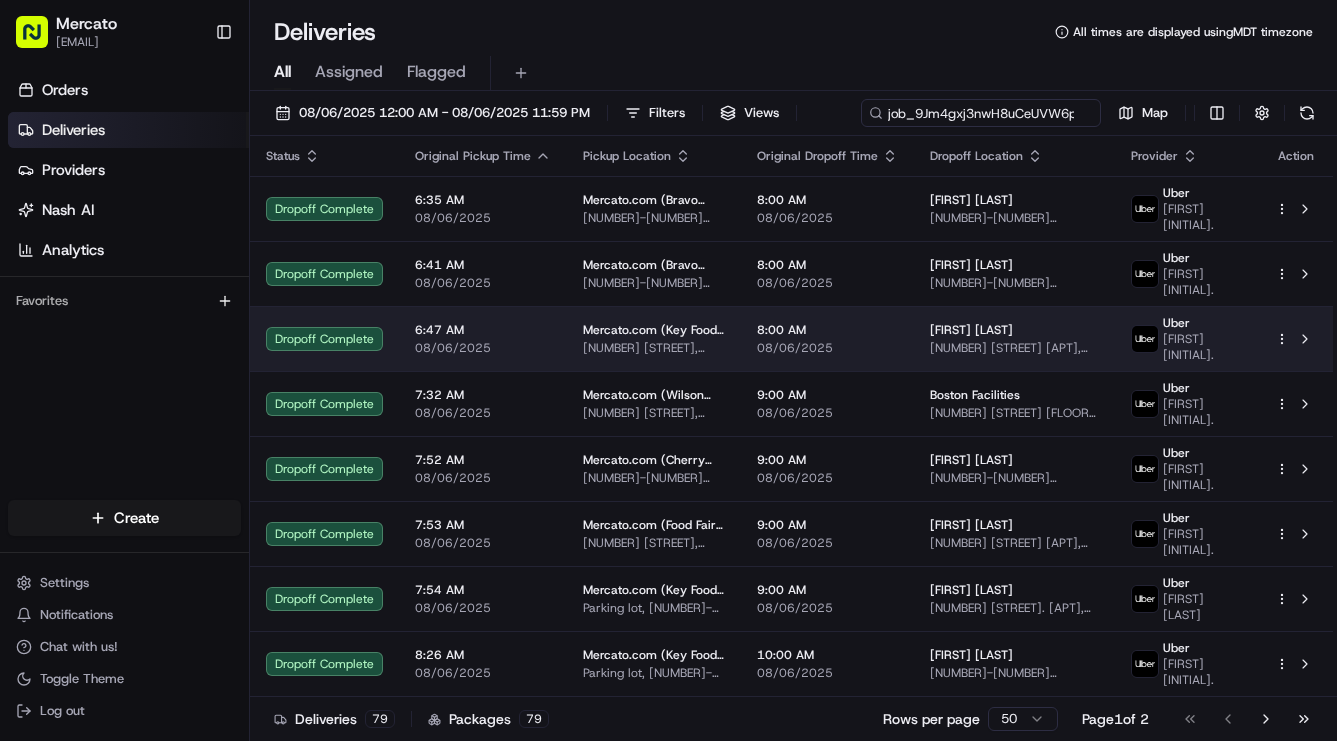 scroll, scrollTop: 0, scrollLeft: 78, axis: horizontal 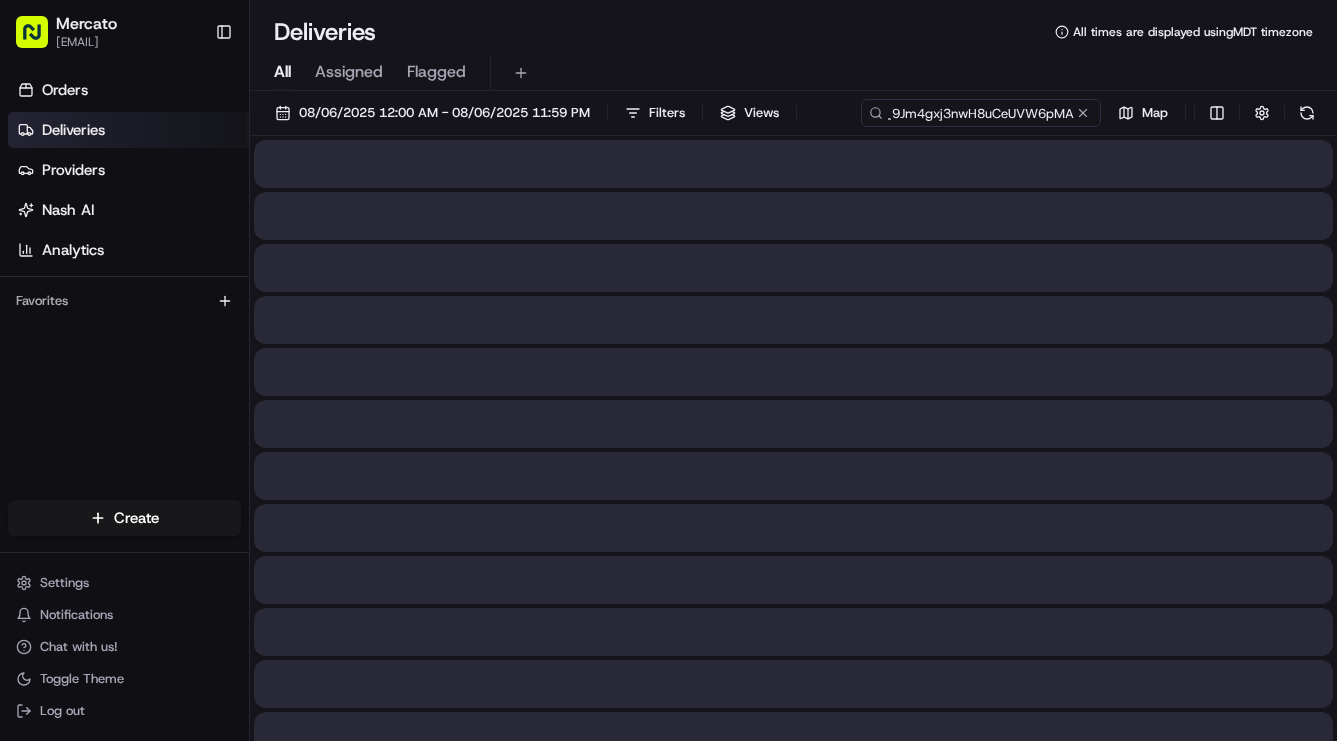 type on "job_9Jm4gxj3nwH8uCeUVW6pMA" 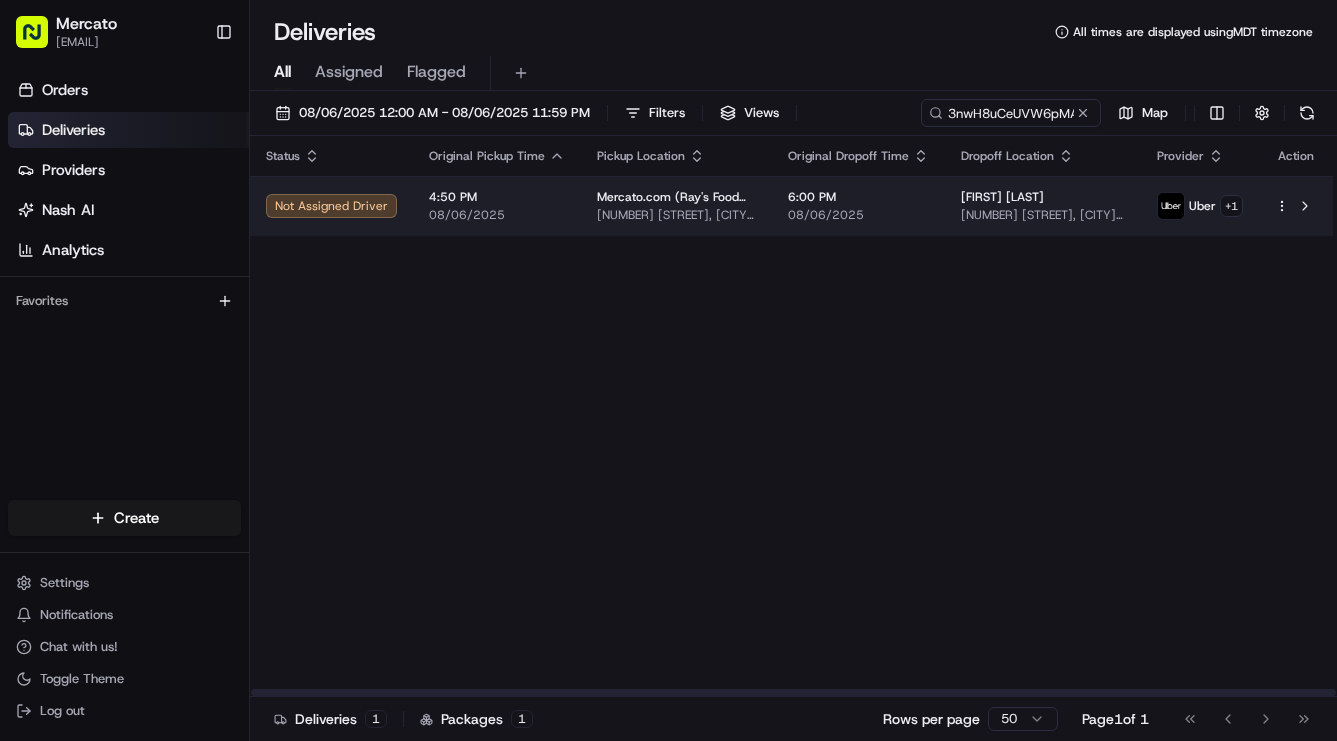 click on "4:50 PM 08/06/2025" at bounding box center [497, 206] 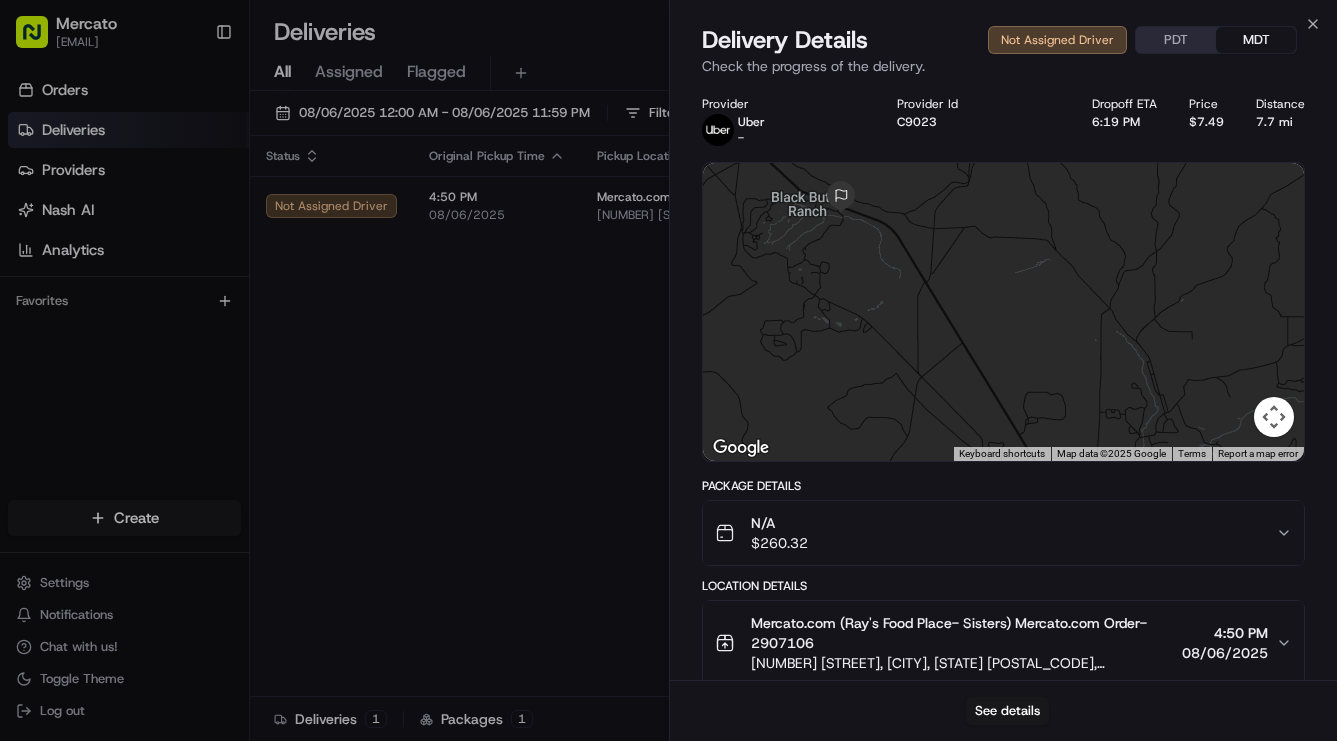 drag, startPoint x: 911, startPoint y: 341, endPoint x: 927, endPoint y: 500, distance: 159.80301 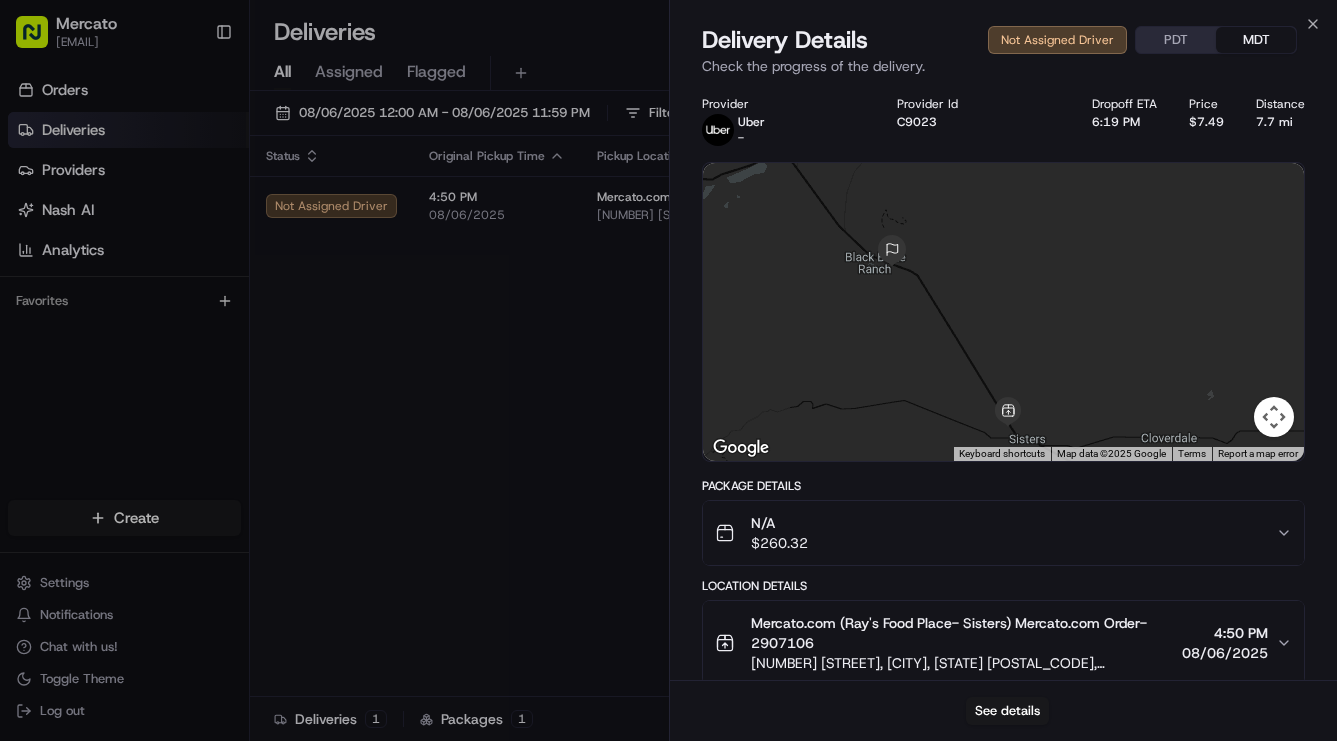 drag, startPoint x: 1045, startPoint y: 382, endPoint x: 1050, endPoint y: 352, distance: 30.413813 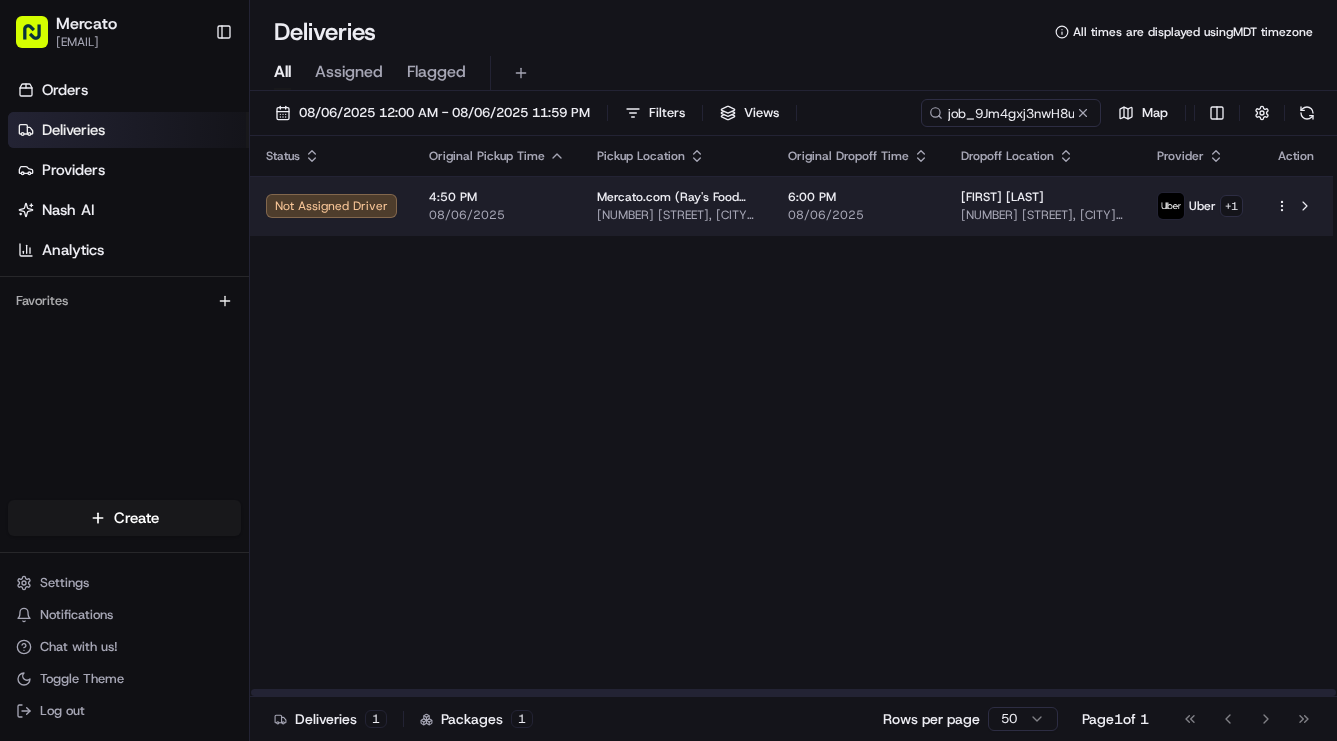 click on "[NUMBER] [STREET], [CITY], [STATE] [POSTAL_CODE], [COUNTRY]" at bounding box center (1043, 215) 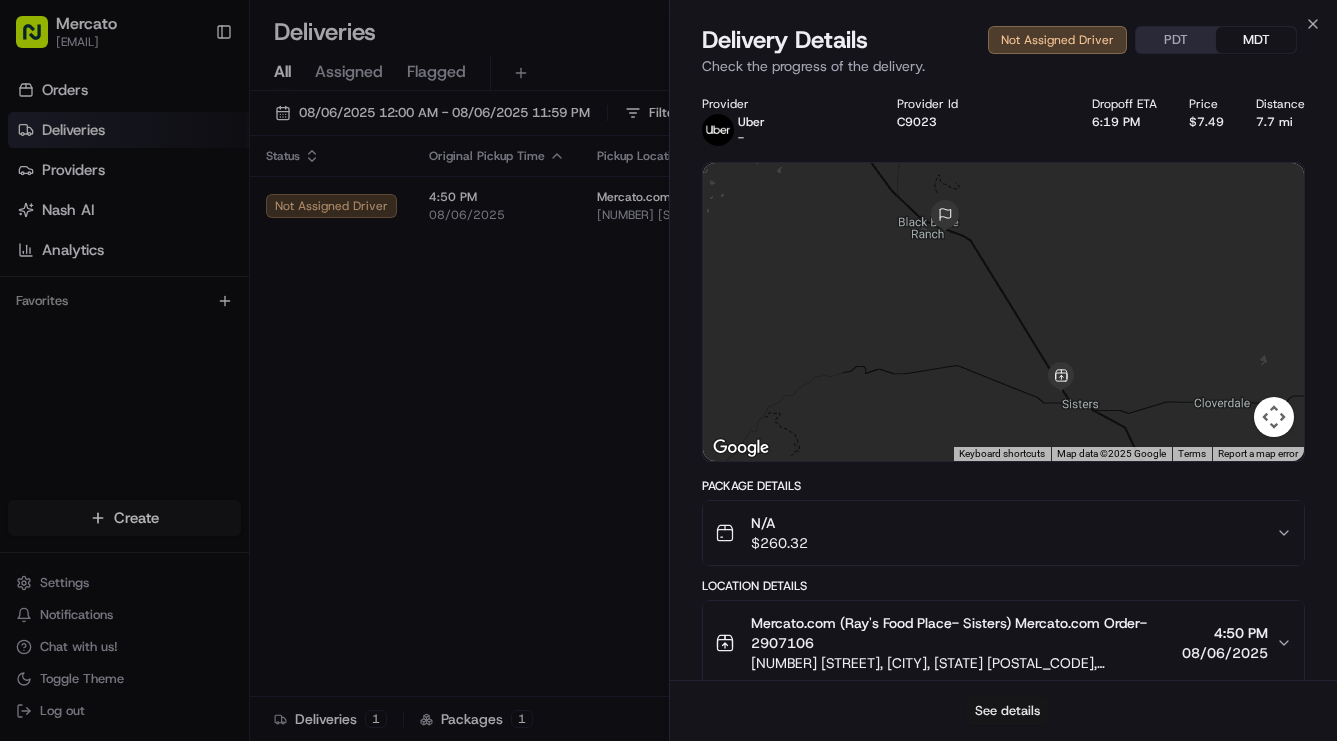 click on "See details" at bounding box center (1007, 711) 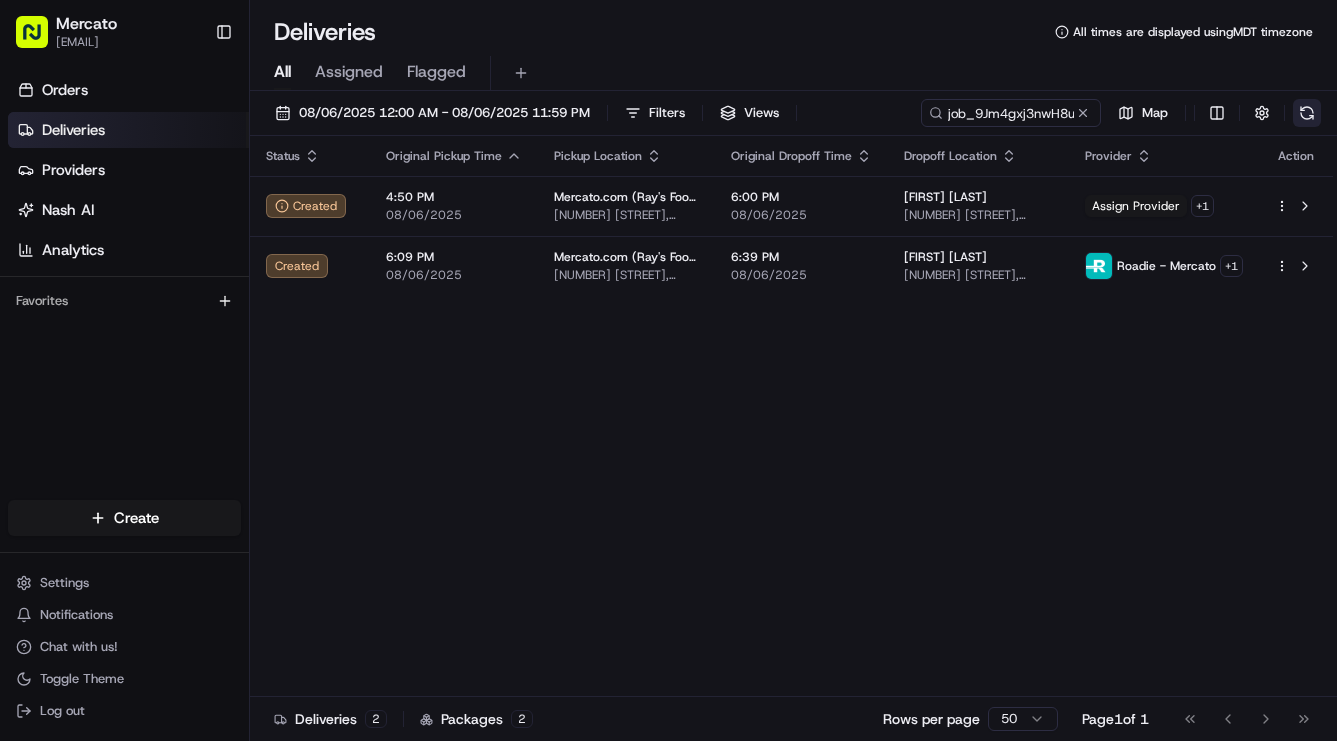 click at bounding box center [1307, 113] 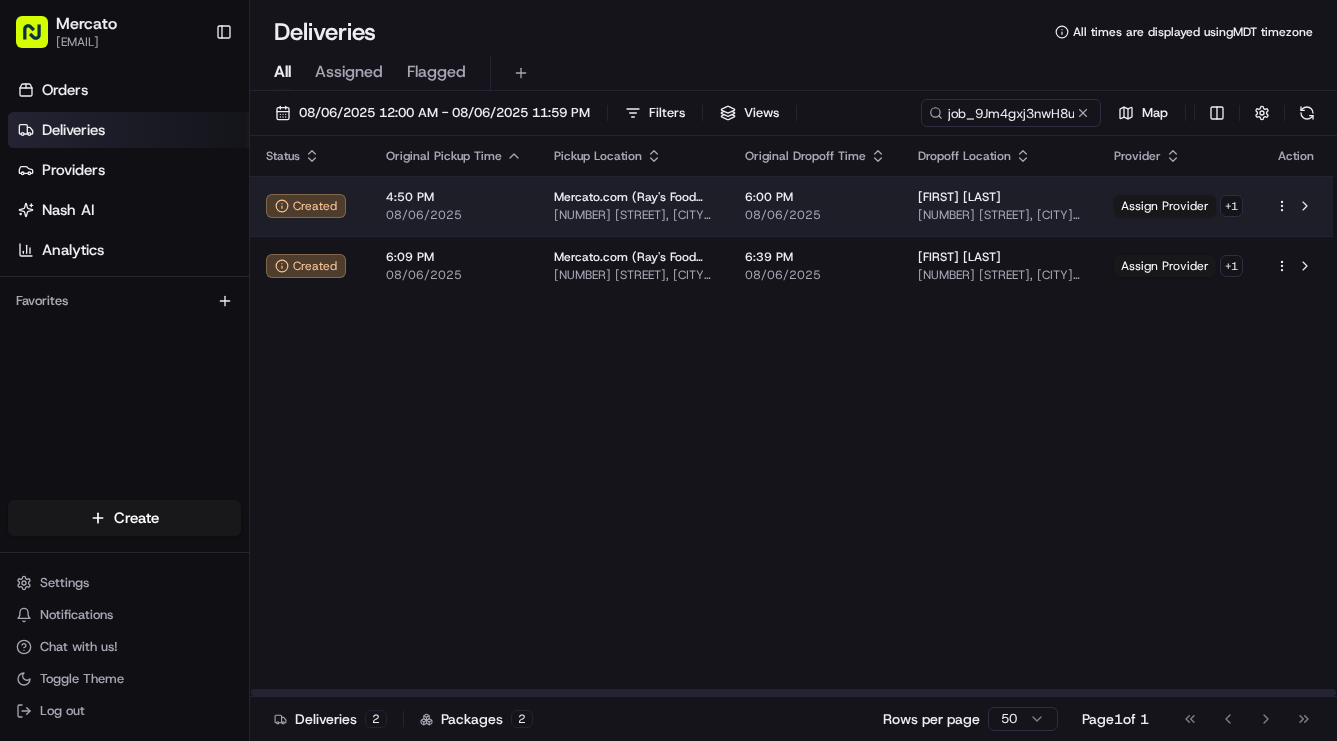 click on "4:50 PM" at bounding box center (454, 197) 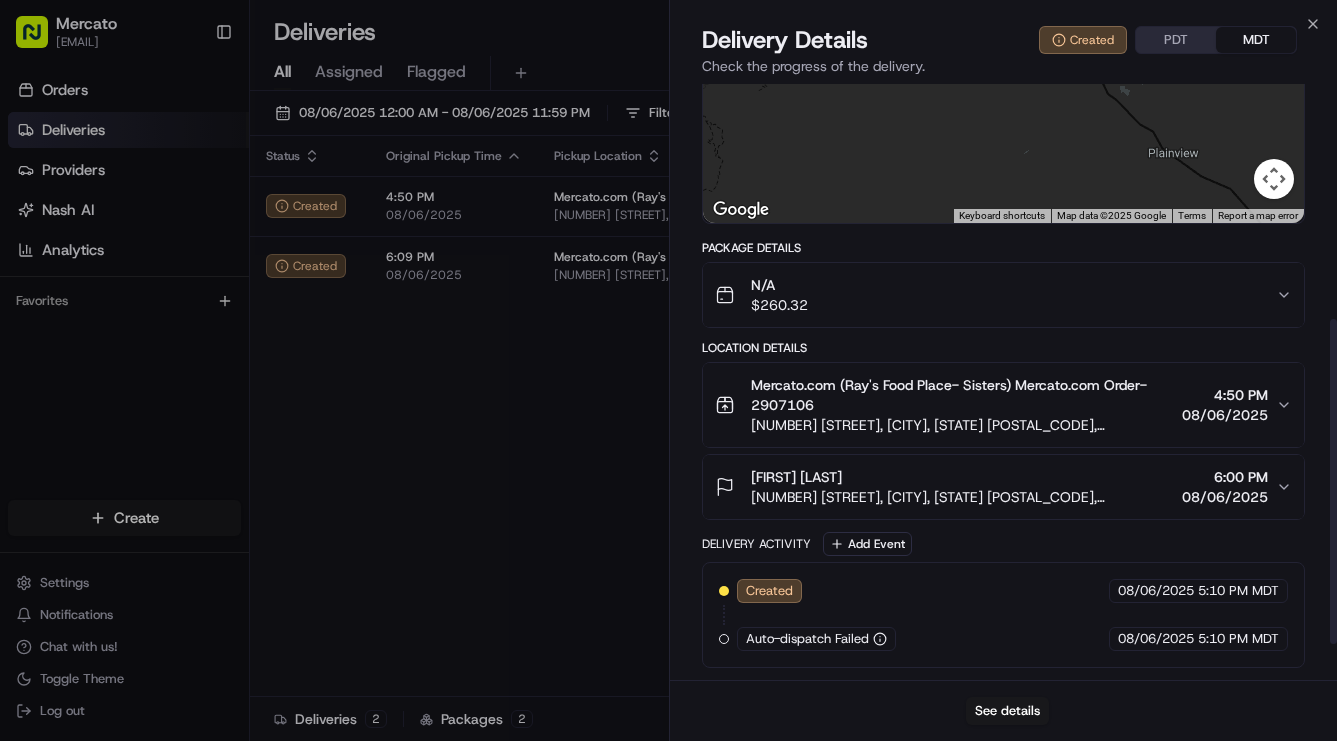 scroll, scrollTop: 405, scrollLeft: 0, axis: vertical 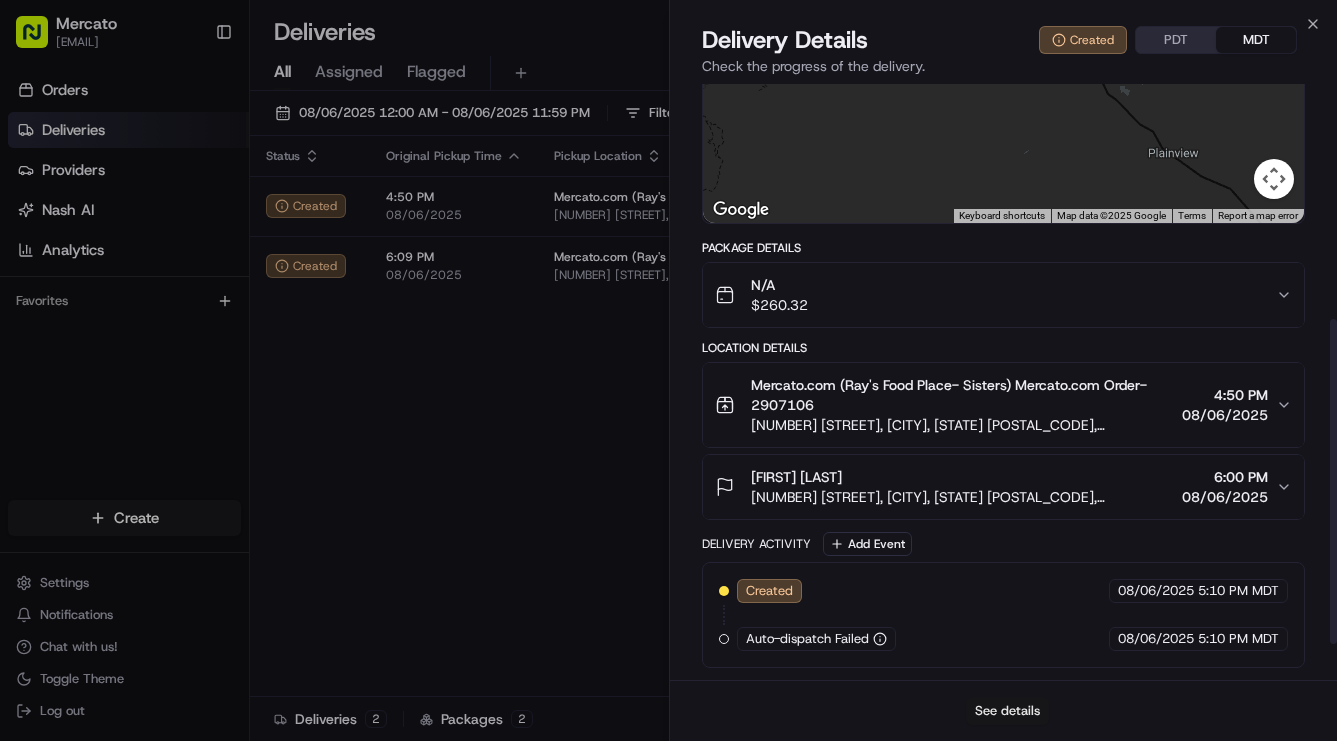 click on "See details" at bounding box center (1007, 711) 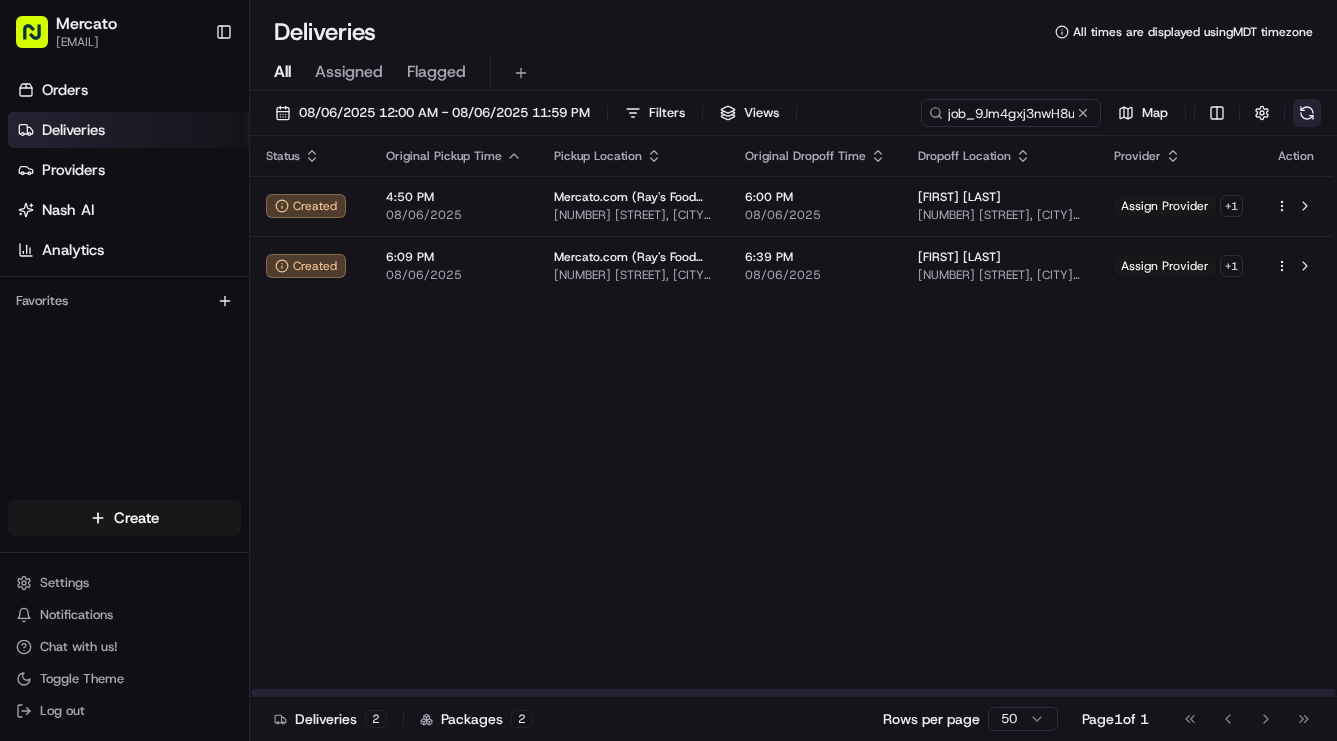 click at bounding box center [1307, 113] 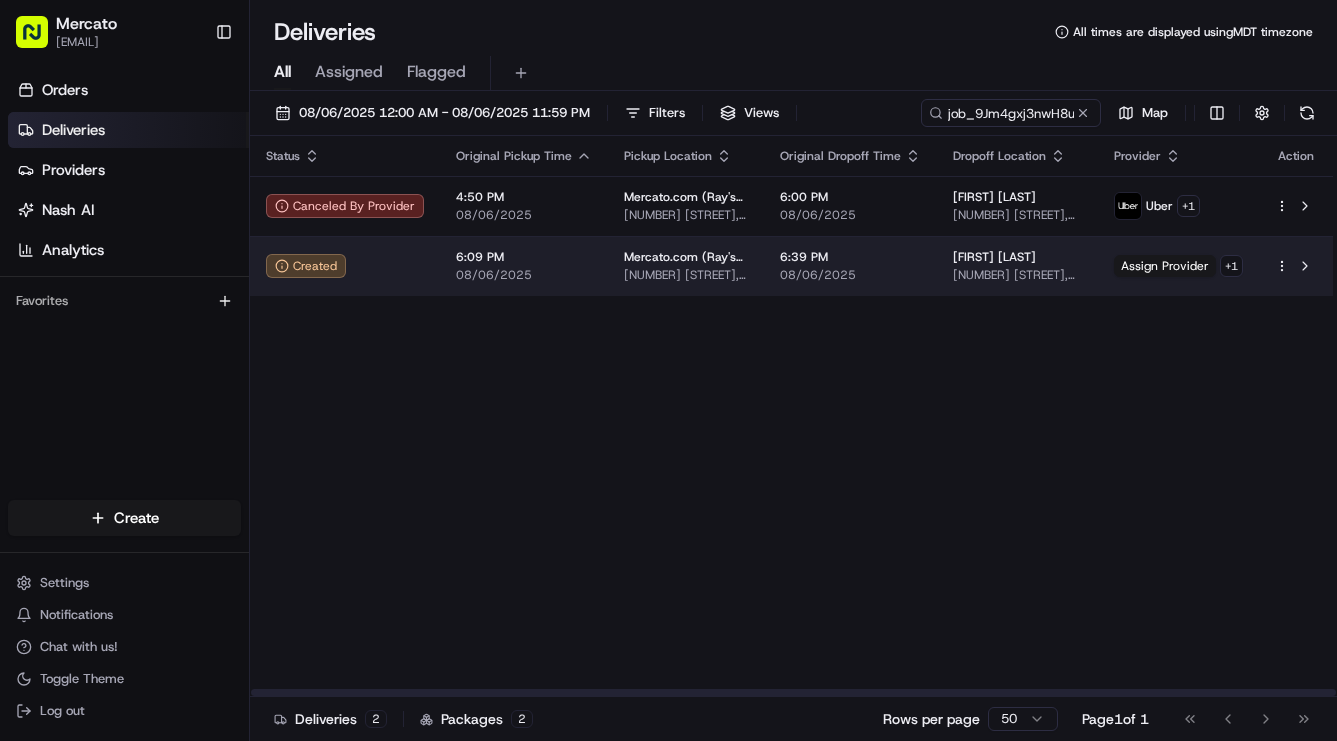 click on "08/06/2025" at bounding box center (524, 275) 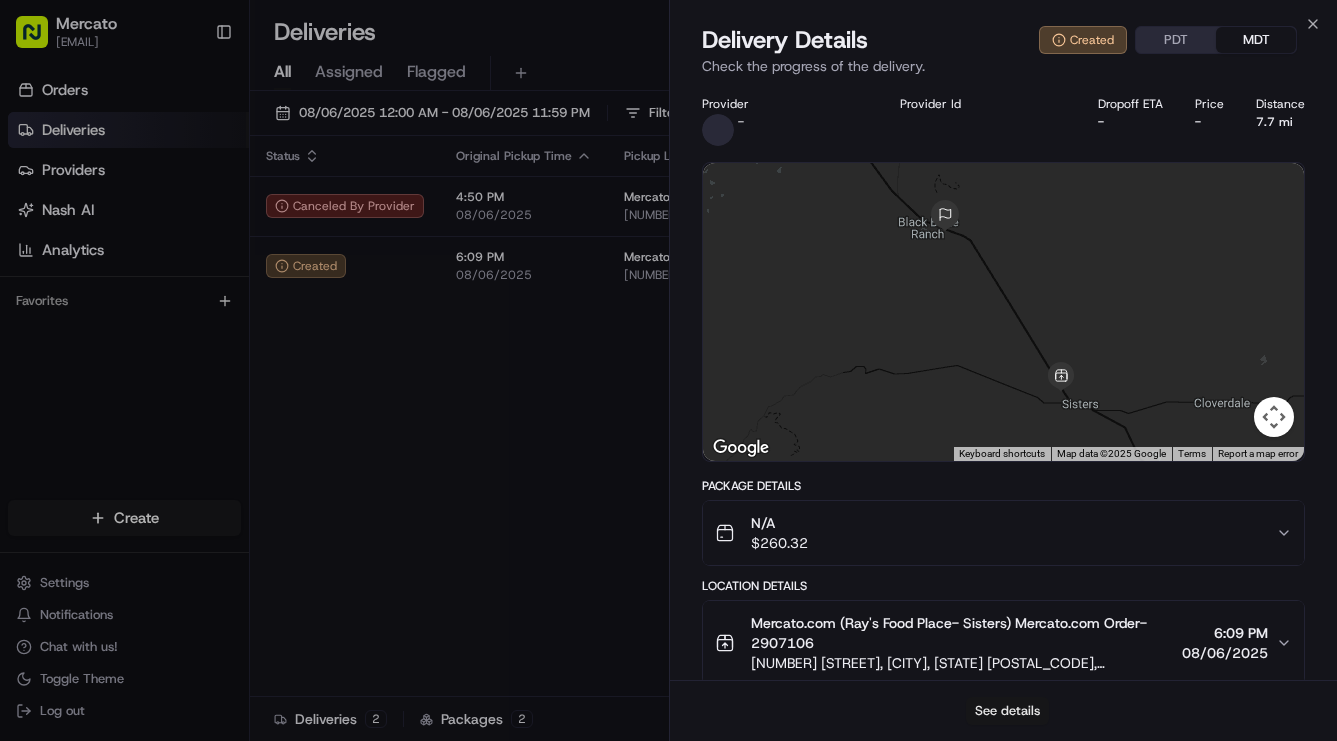 click on "See details" at bounding box center (1007, 711) 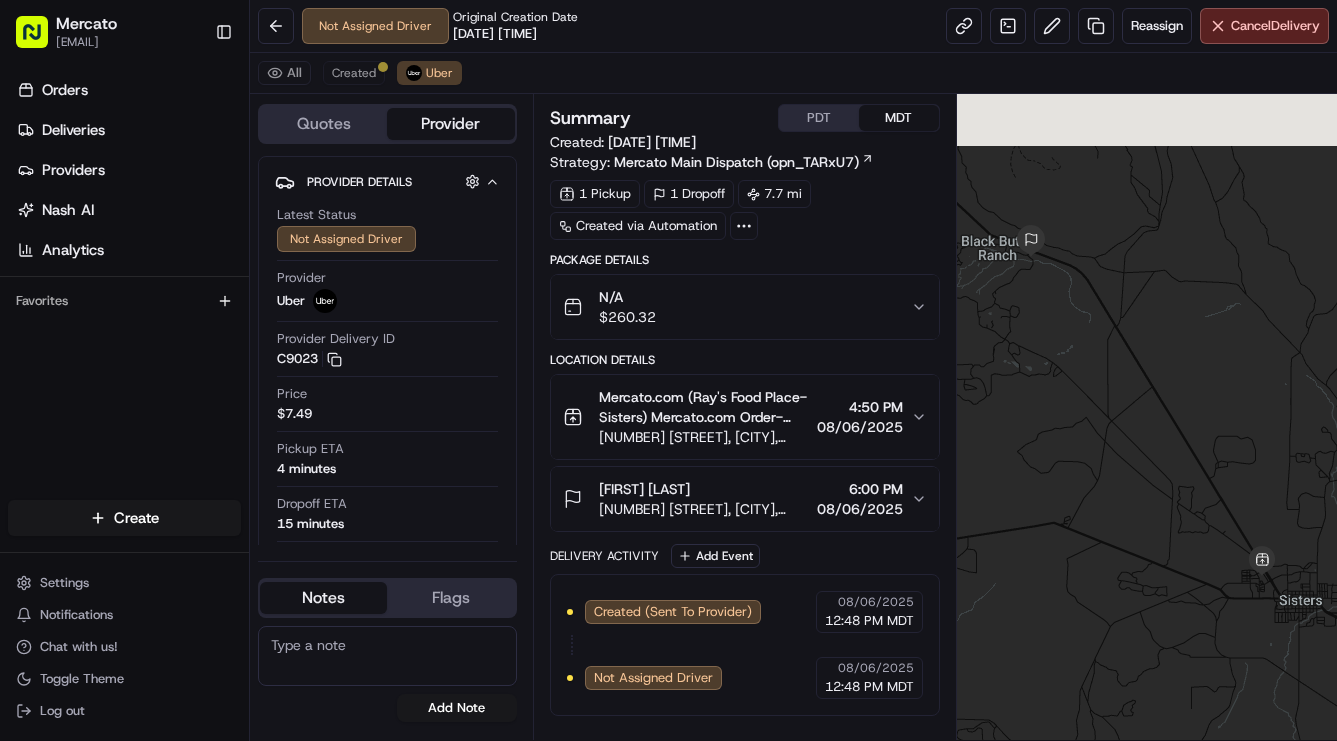 scroll, scrollTop: 0, scrollLeft: 0, axis: both 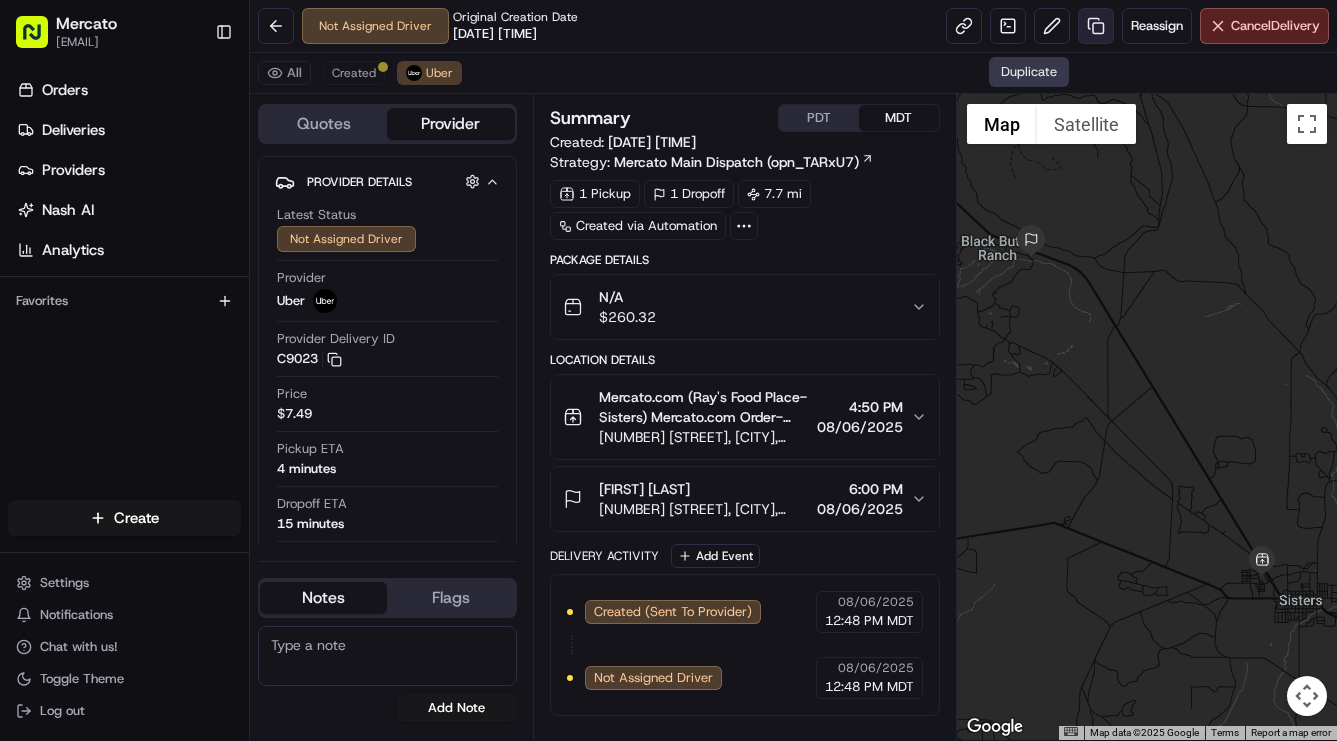 click at bounding box center [1096, 26] 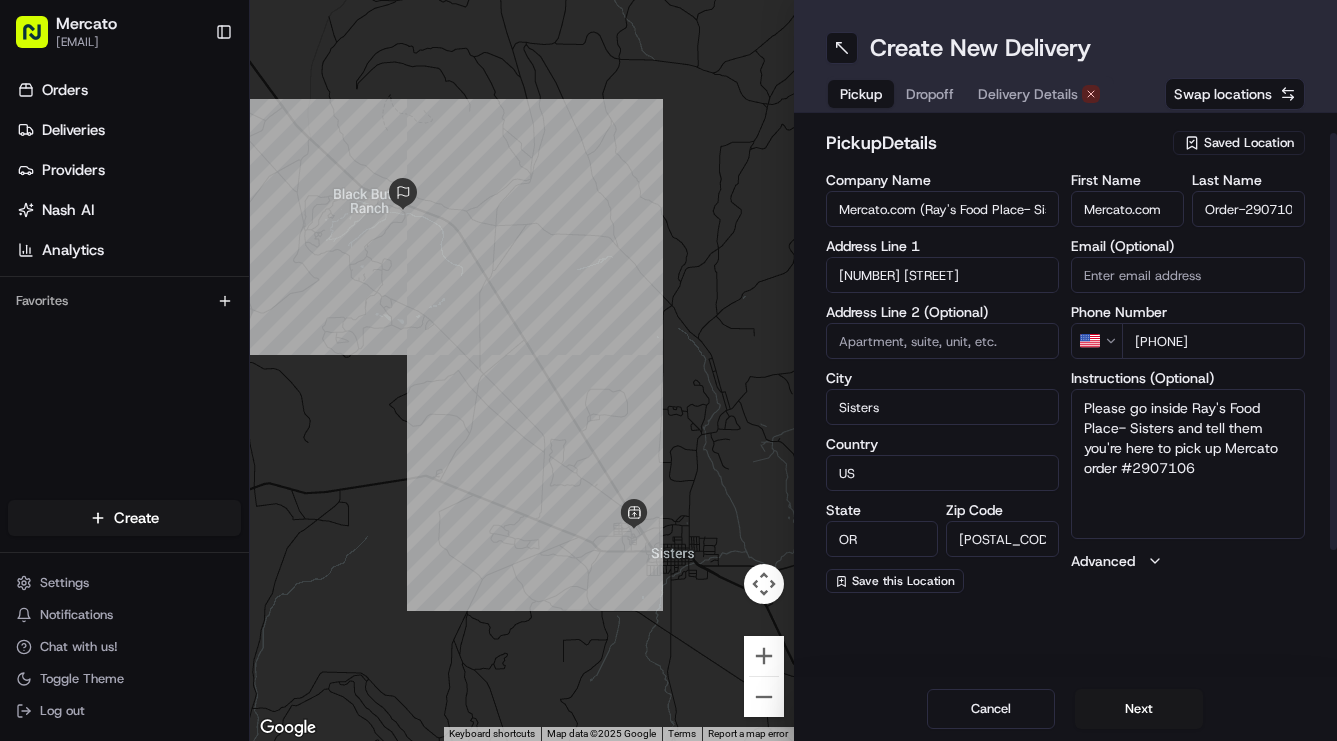 scroll, scrollTop: 118, scrollLeft: 0, axis: vertical 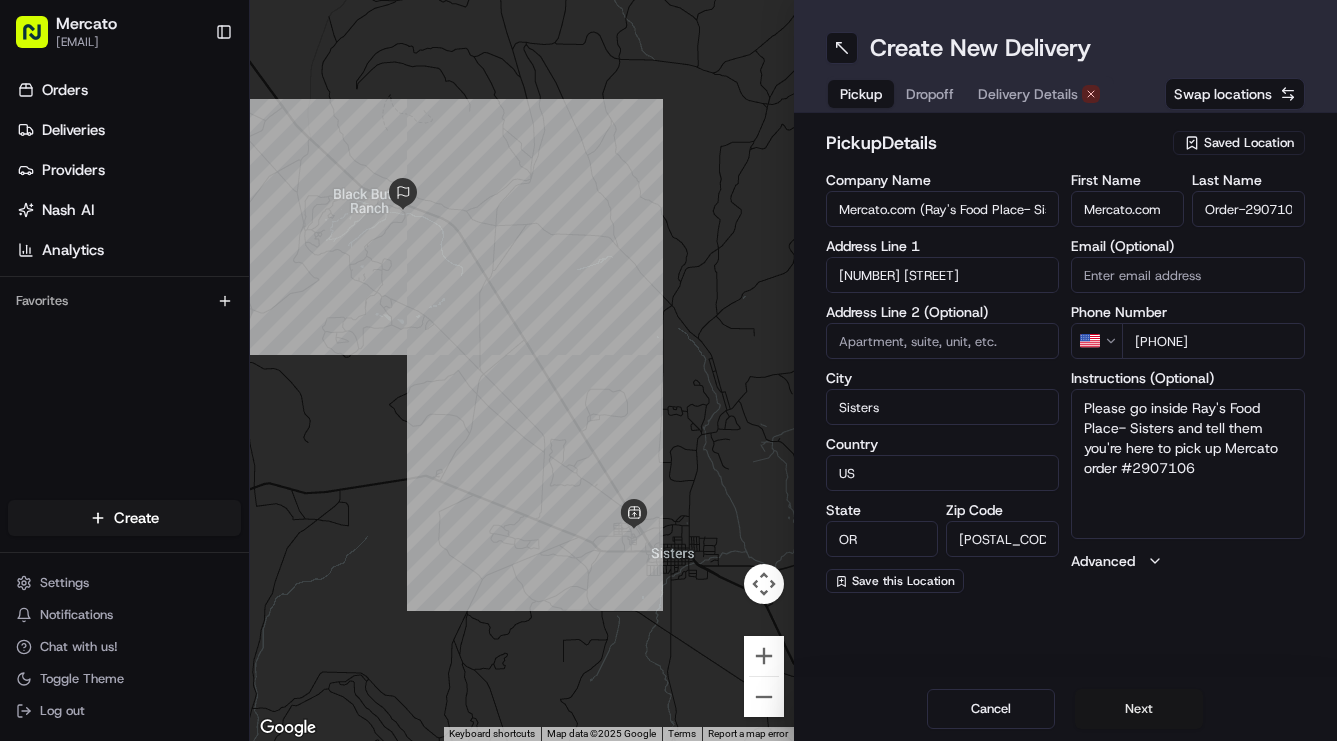 click on "Next" at bounding box center (1139, 709) 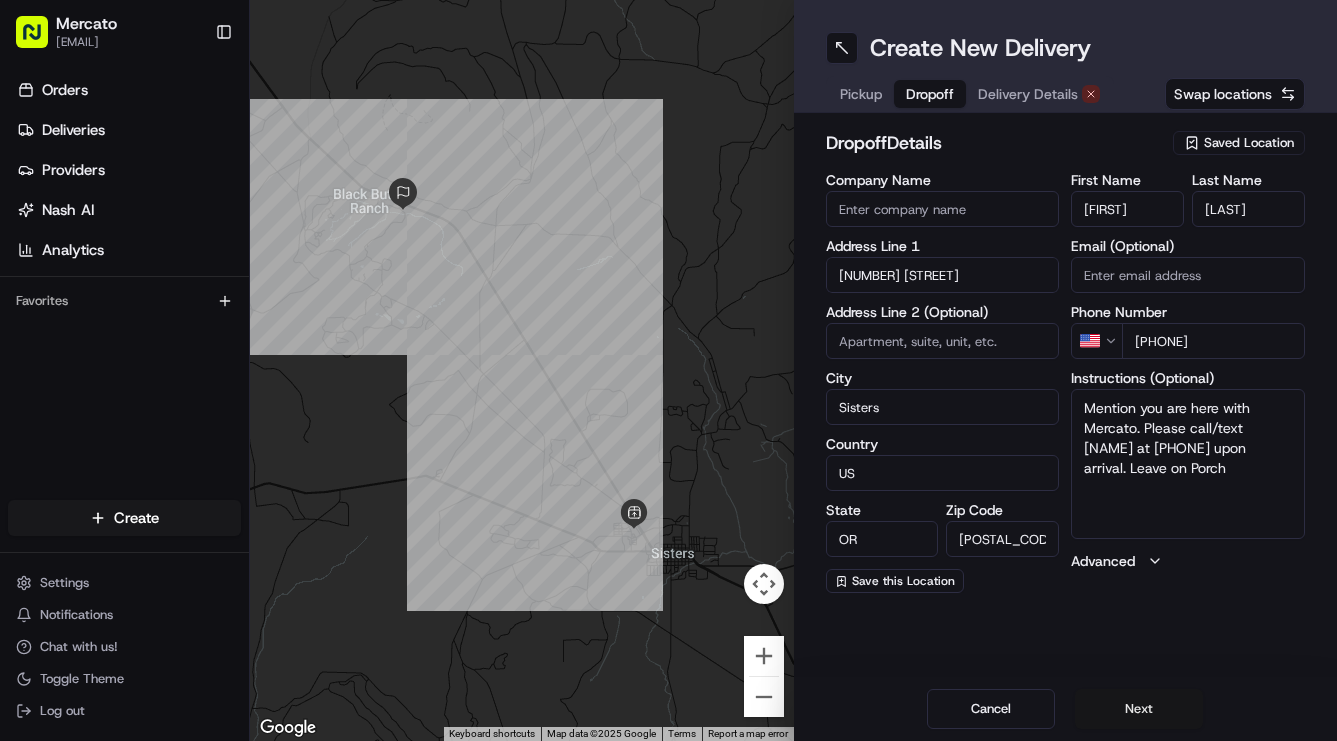click on "Next" at bounding box center [1139, 709] 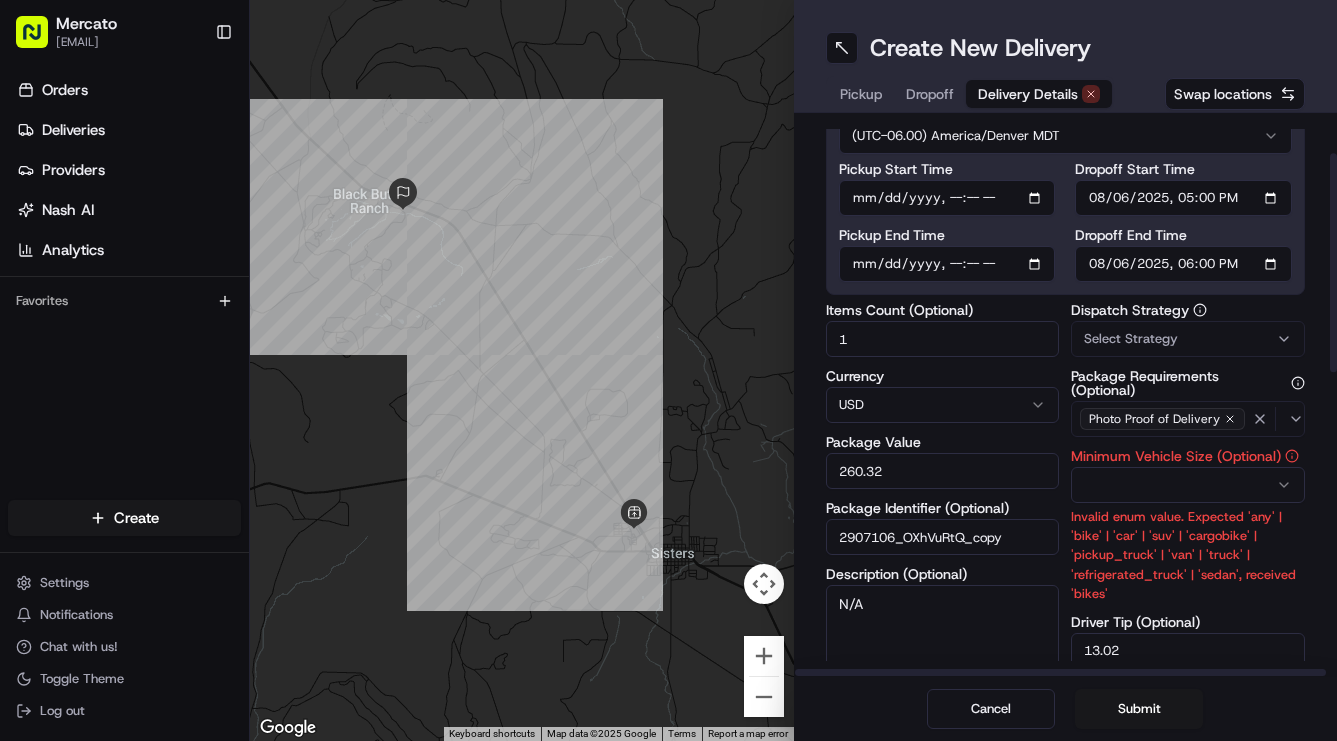 scroll, scrollTop: 0, scrollLeft: 0, axis: both 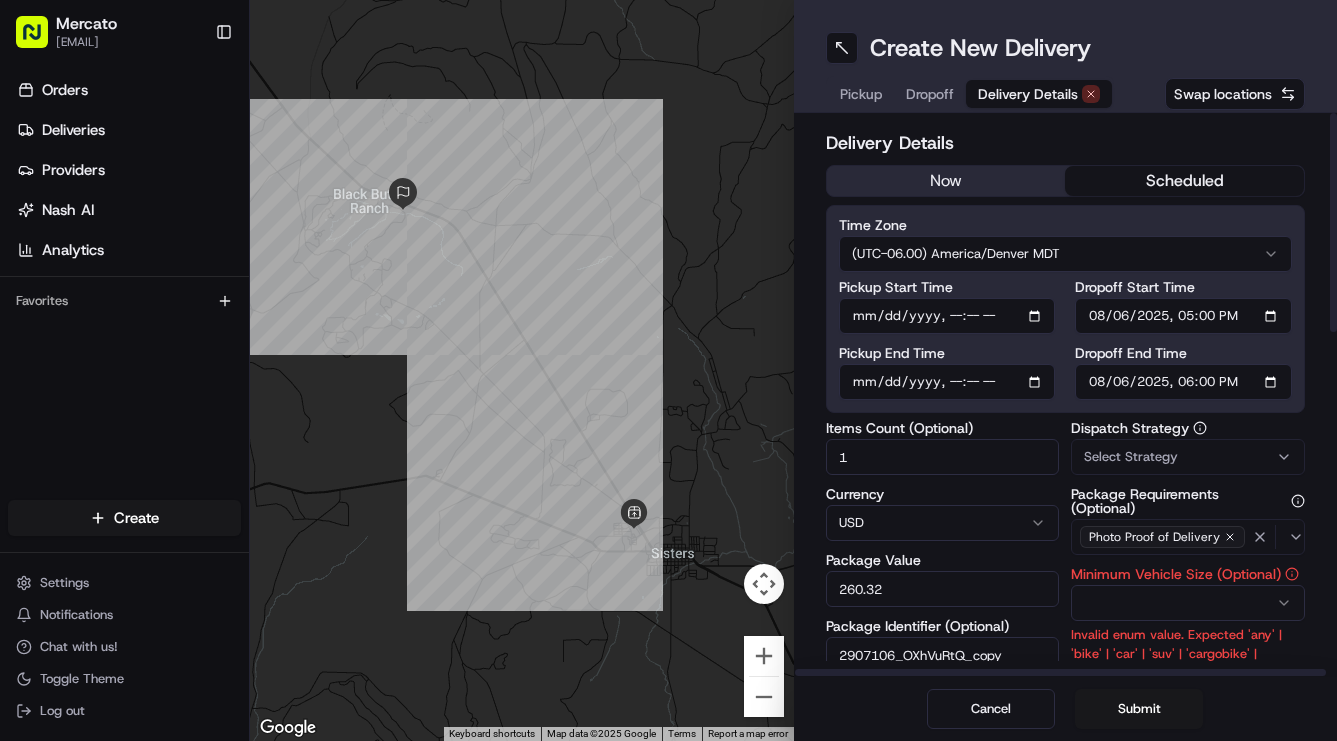 click on "now" at bounding box center (946, 181) 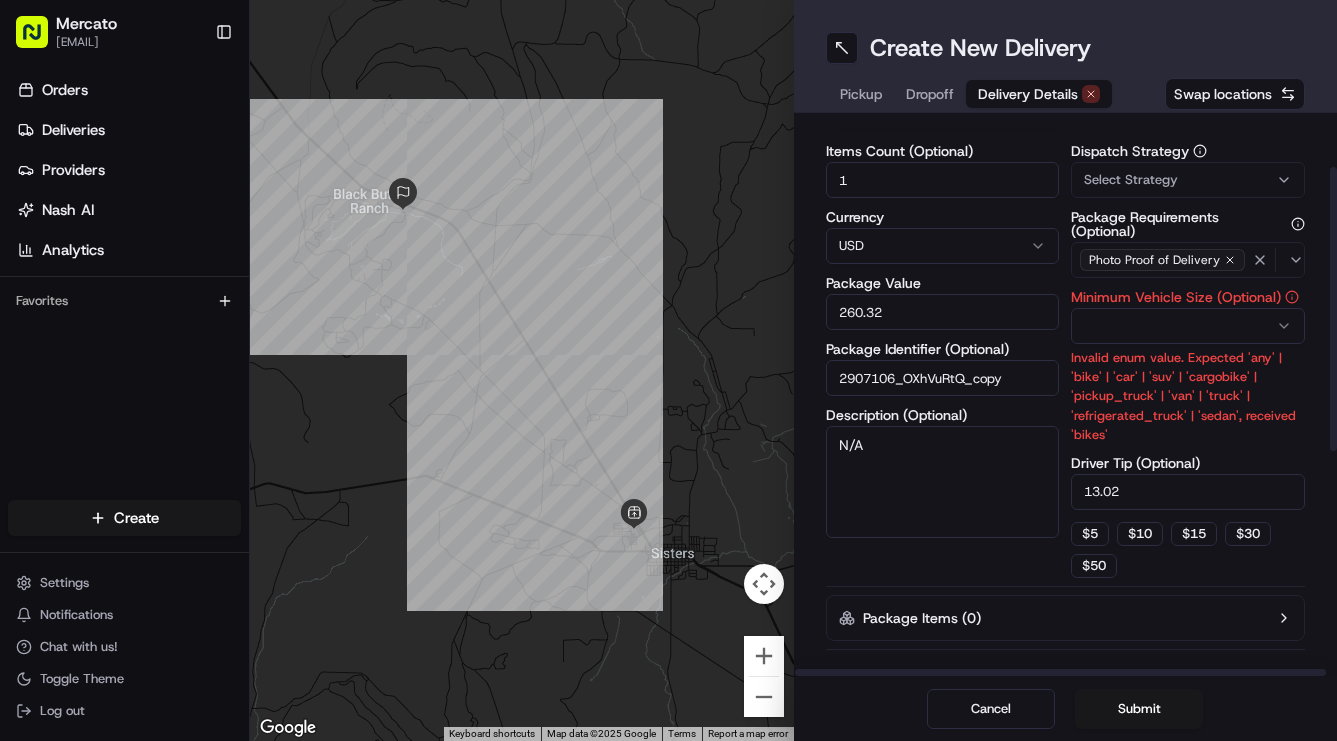 scroll, scrollTop: 100, scrollLeft: 0, axis: vertical 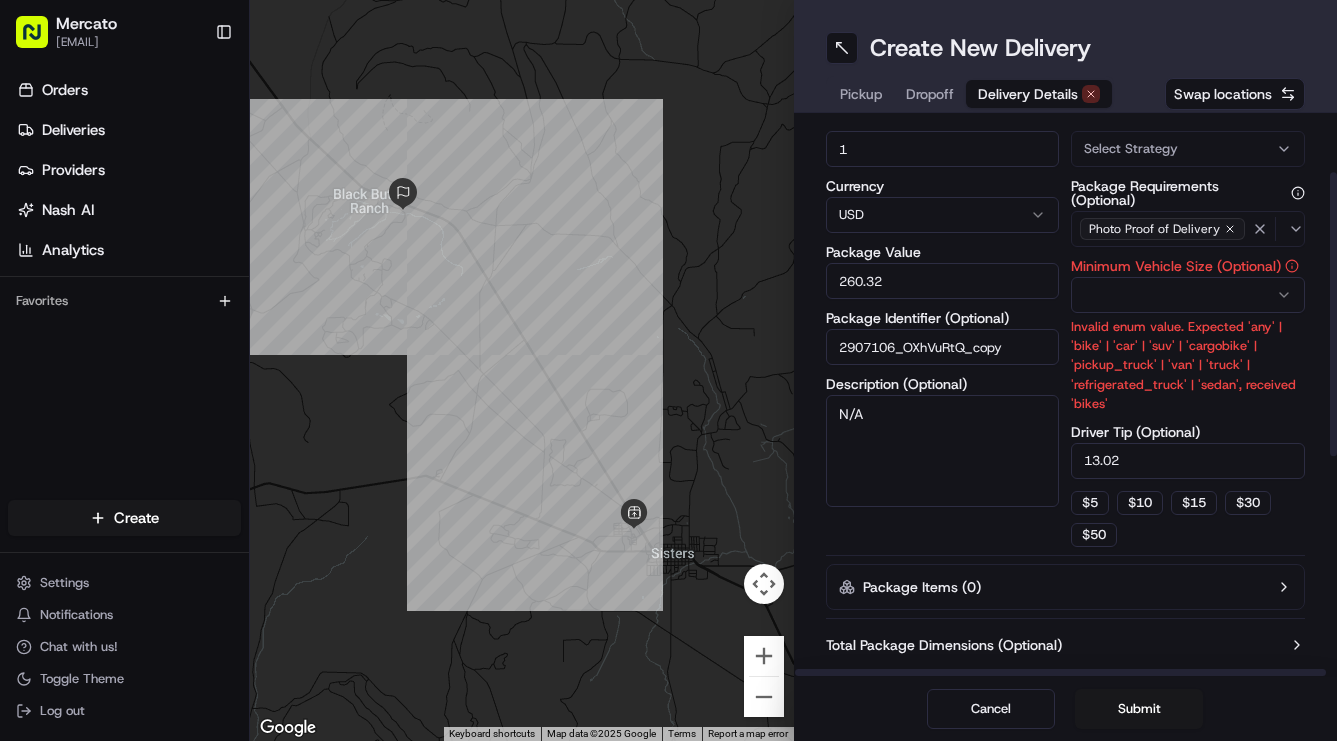 click on "Mercato [EMAIL] Toggle Sidebar Orders Deliveries Providers Nash AI Analytics Favorites Main Menu Members & Organization Organization Users Roles Preferences Customization Tracking Orchestration Automations Locations Pickup Locations Dropoff Locations Billing Billing Refund Requests Integrations Notification Triggers Webhooks API Keys Request Logs Create Settings Notifications Chat with us! Toggle Theme Log out ← Move left → Move right ↑ Move up ↓ Move down + Zoom in - Zoom out Home Jump left by 75% End Jump right by 75% Page Up Jump up by 75% Page Down Jump down by 75% Keyboard shortcuts Map Data Map data ©2025 Google Map data ©2025 Google 2 km Click to toggle between metric and imperial units Terms Report a map error Create New Delivery Pickup Dropoff Delivery Details Swap locations Delivery Details now scheduled Items Count (Optional) 1 Currency USD Package Value 260.32 Package Identifier (Optional) 2907106_OXhVuRtQ_copy Description (Optional) N/A 13.02 $ 5 $ 10" at bounding box center [668, 370] 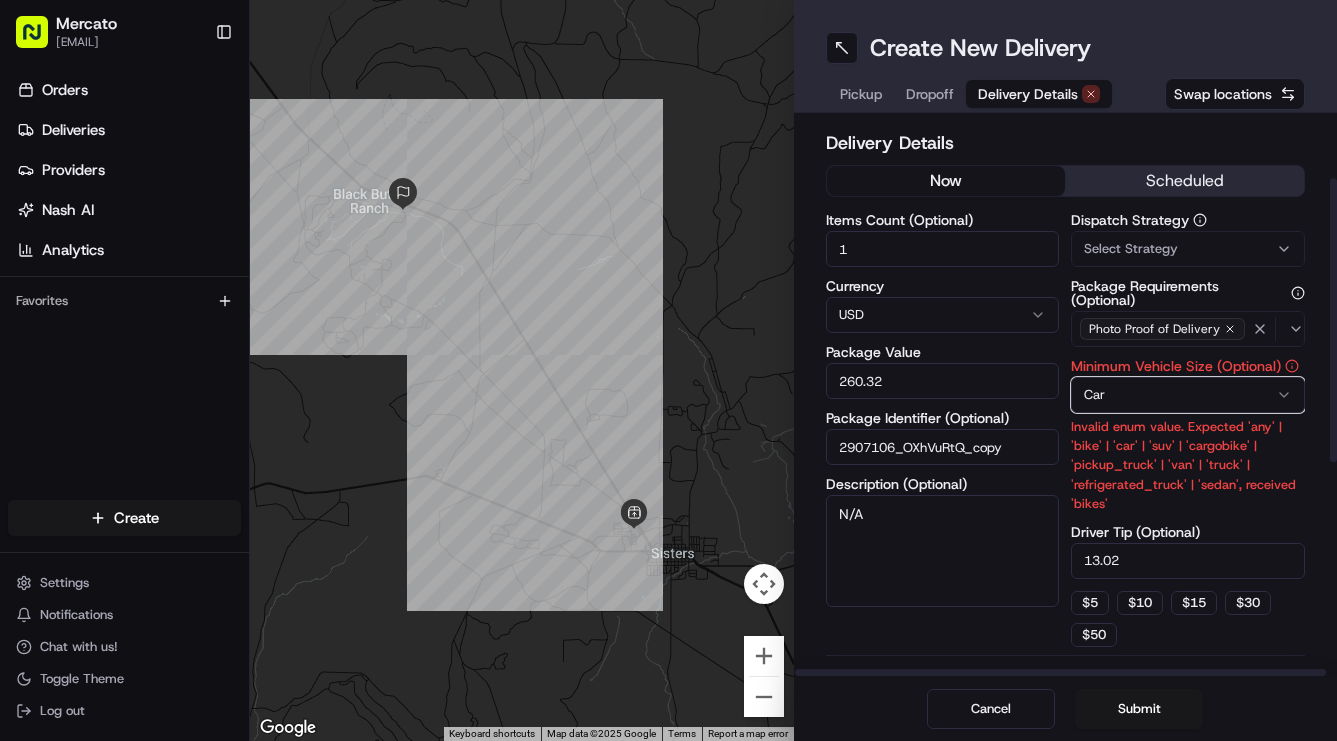 scroll, scrollTop: 398, scrollLeft: 0, axis: vertical 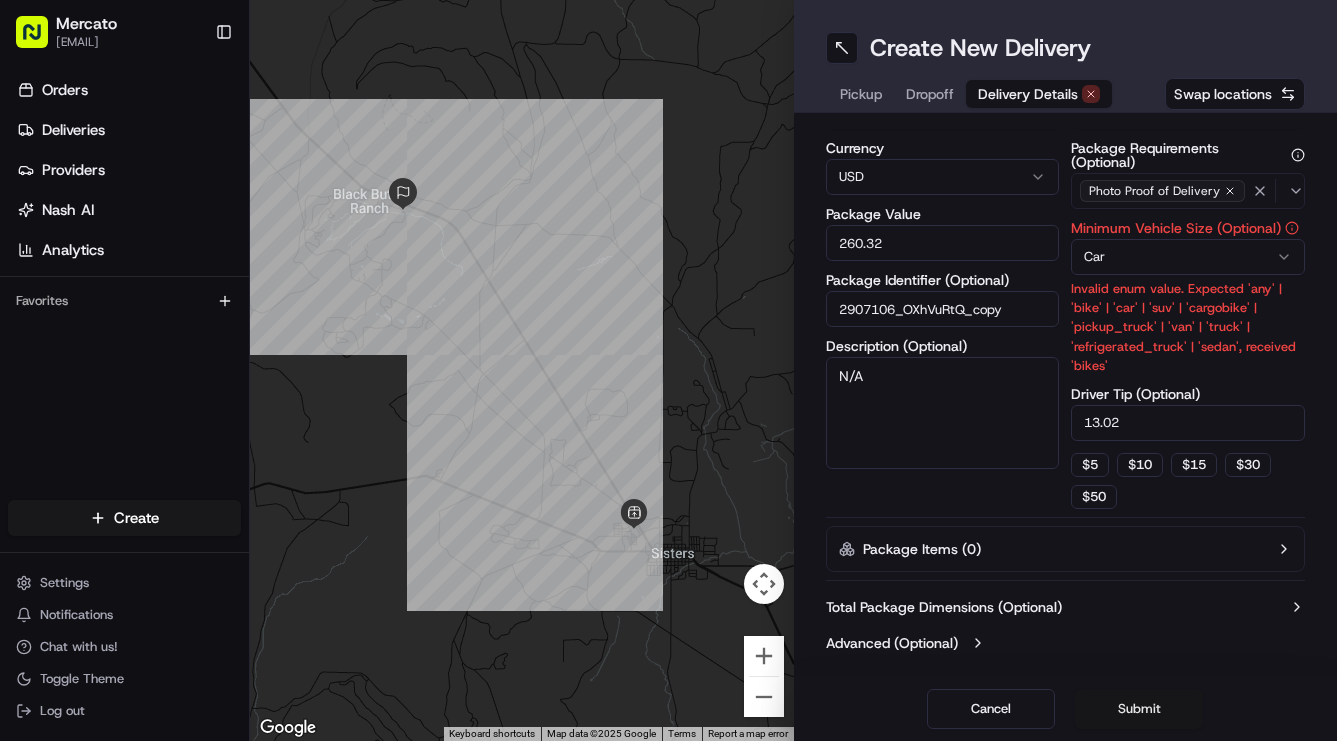 click on "Submit" at bounding box center (1139, 709) 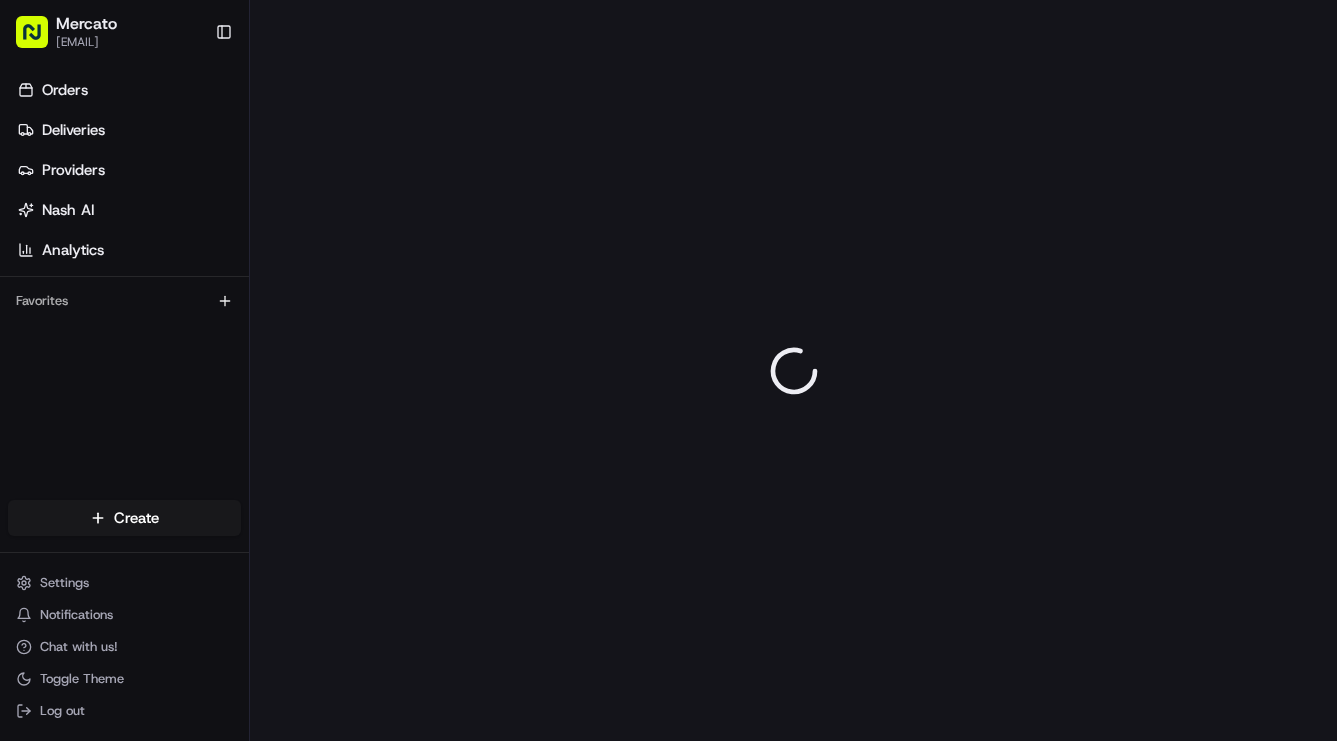 scroll, scrollTop: 0, scrollLeft: 0, axis: both 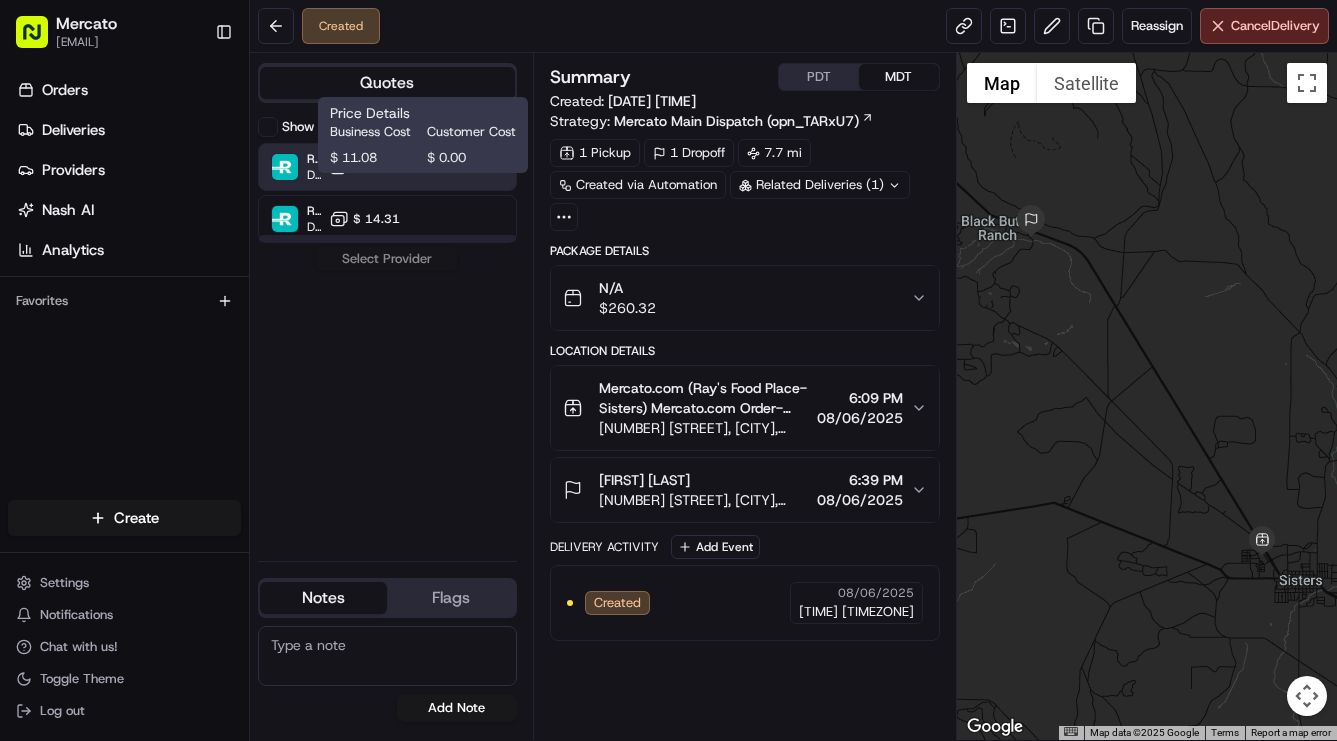 click 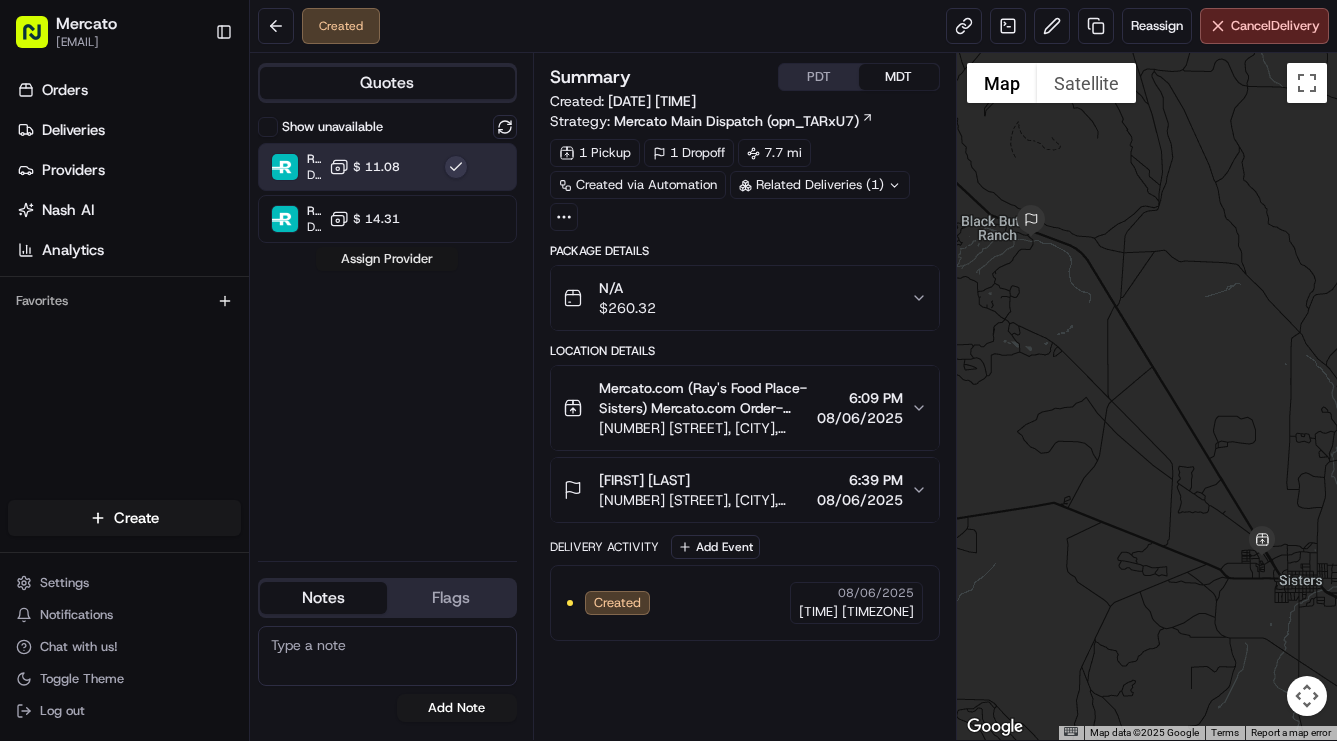 click on "Assign Provider" at bounding box center (387, 259) 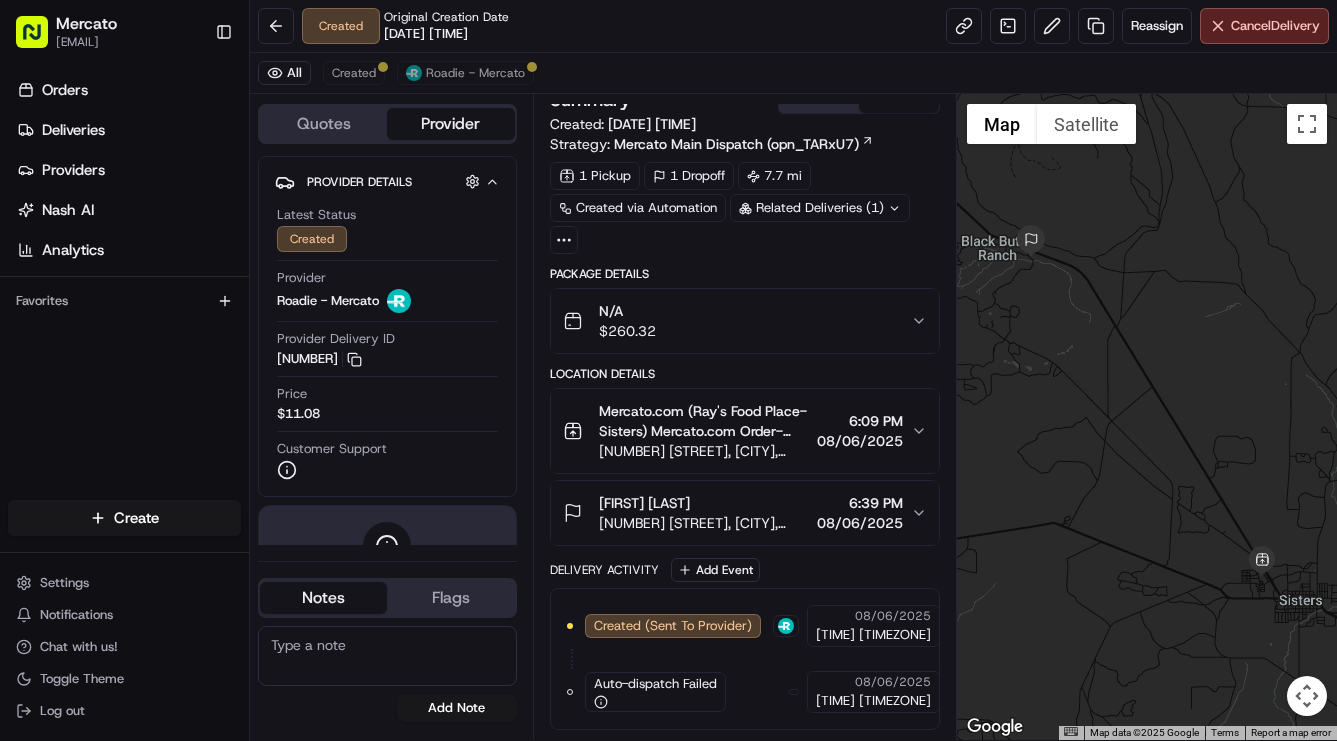 scroll, scrollTop: 204, scrollLeft: 0, axis: vertical 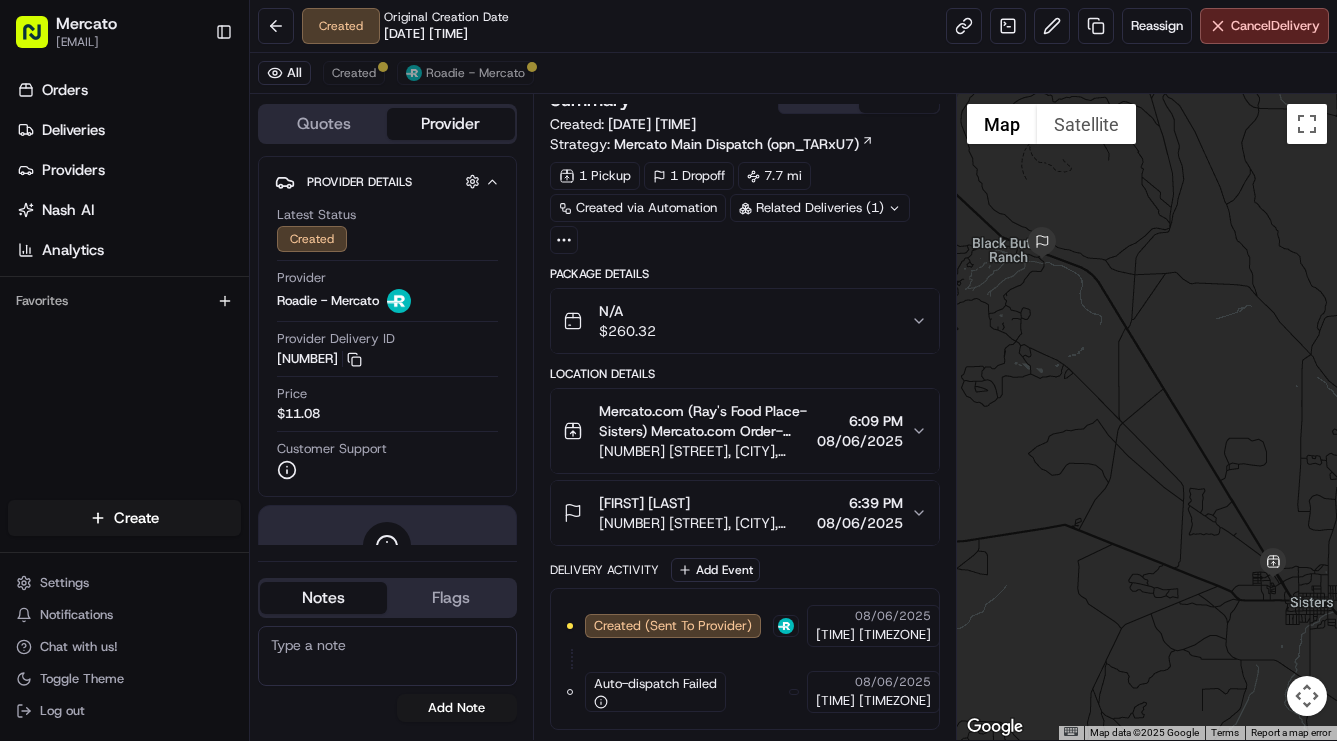 drag, startPoint x: 1183, startPoint y: 435, endPoint x: 1196, endPoint y: 437, distance: 13.152946 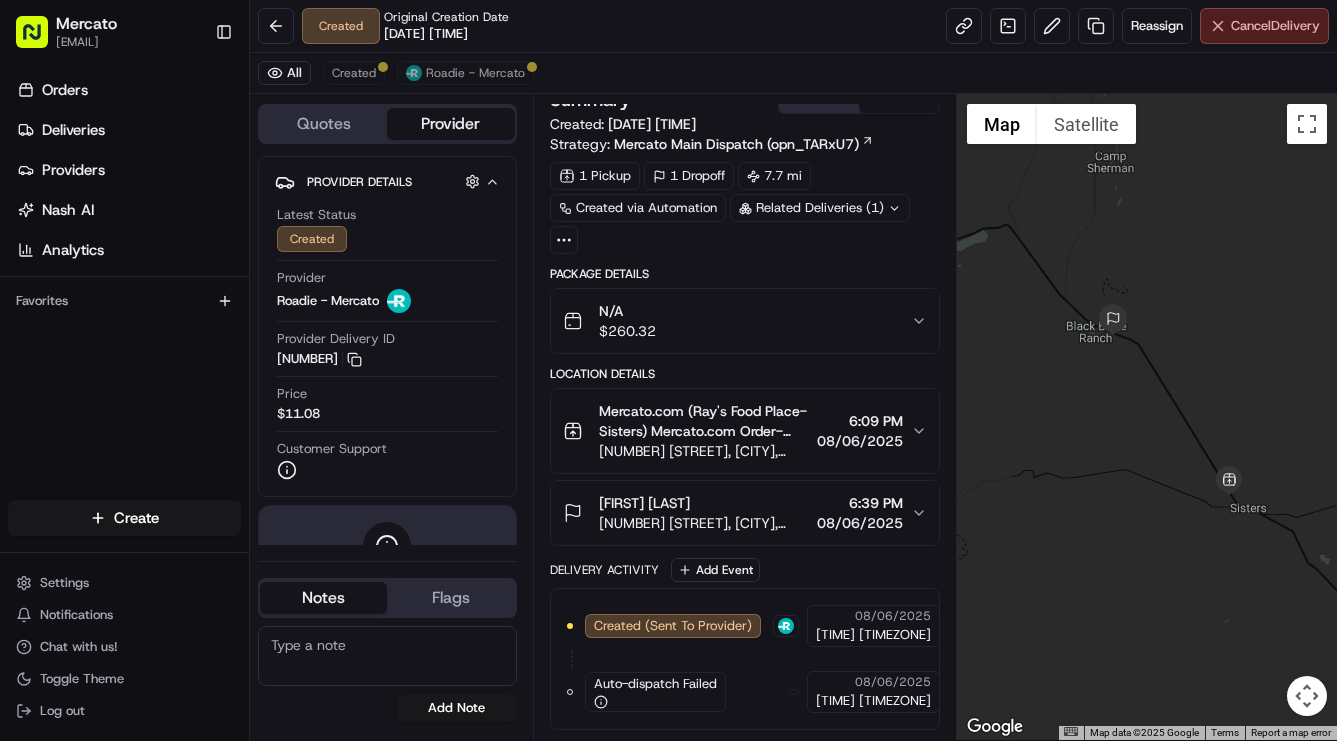 click on "Cancel  Delivery" at bounding box center [1275, 26] 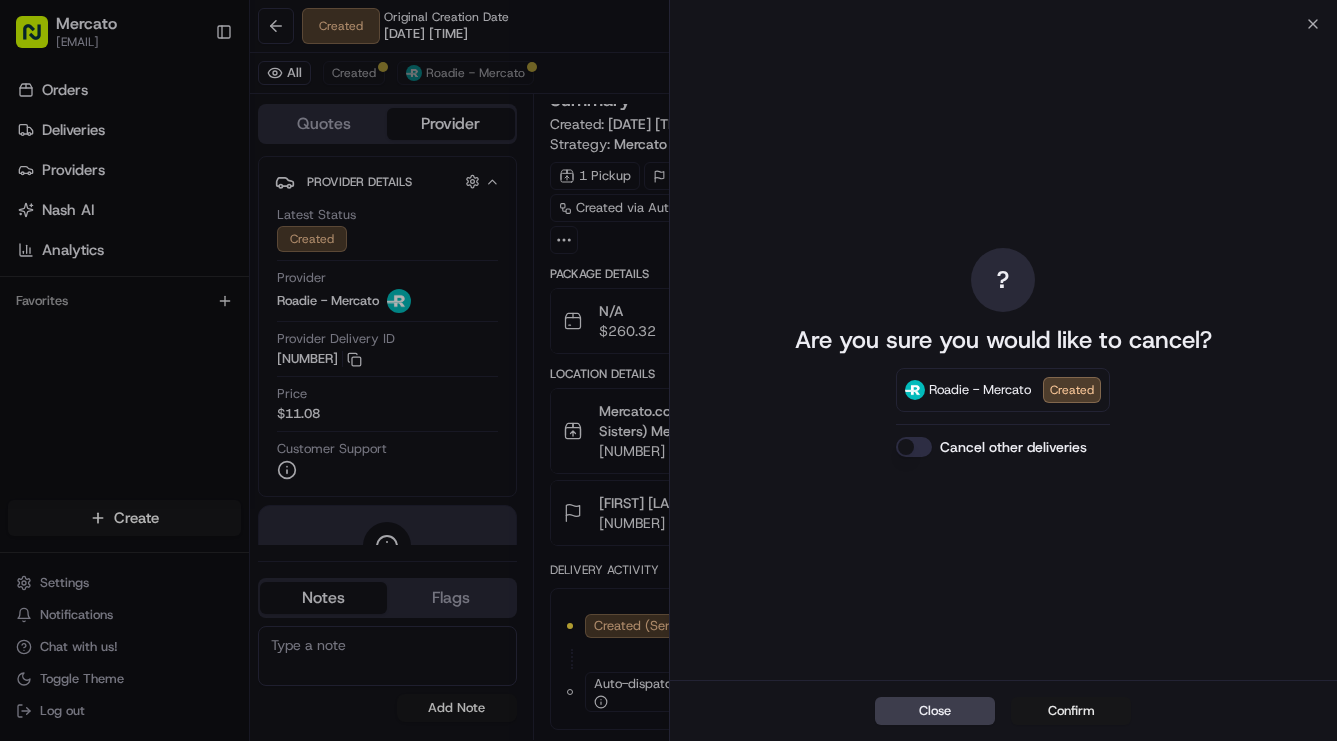 click on "Confirm" at bounding box center (1071, 711) 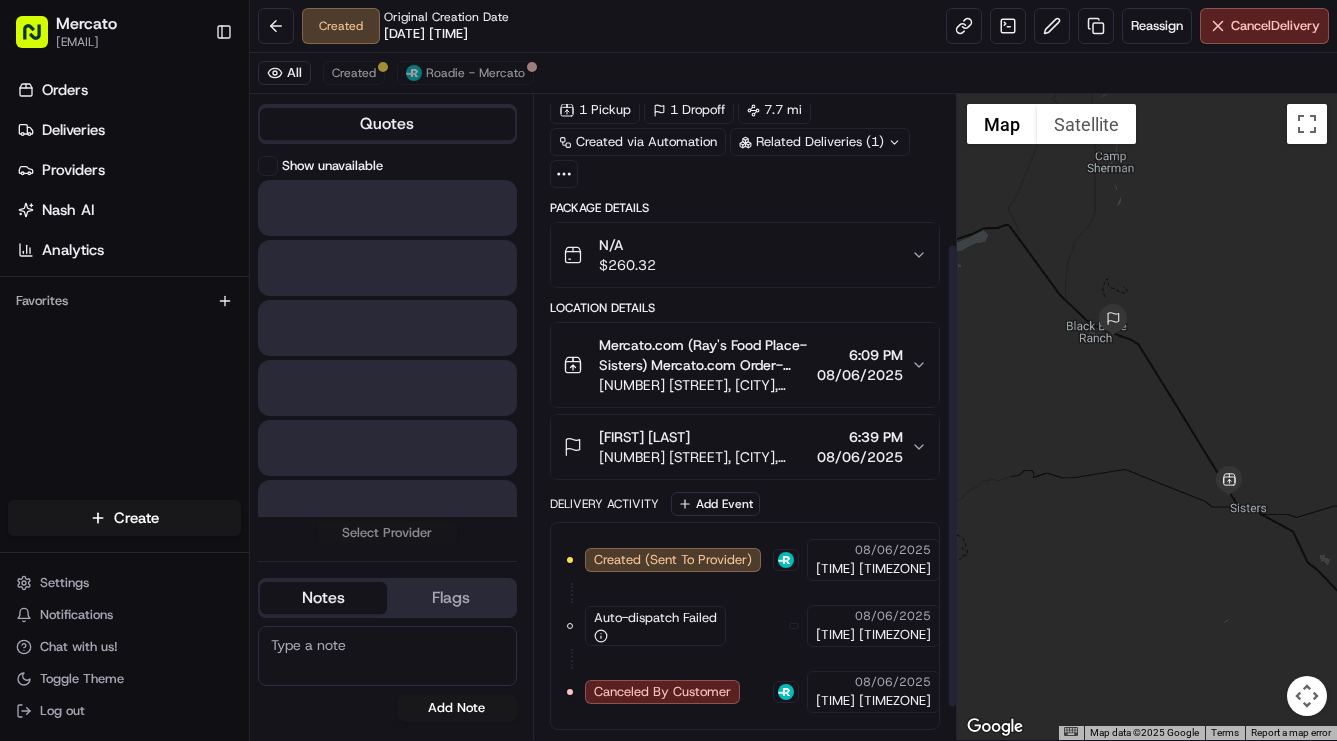 scroll, scrollTop: 204, scrollLeft: 0, axis: vertical 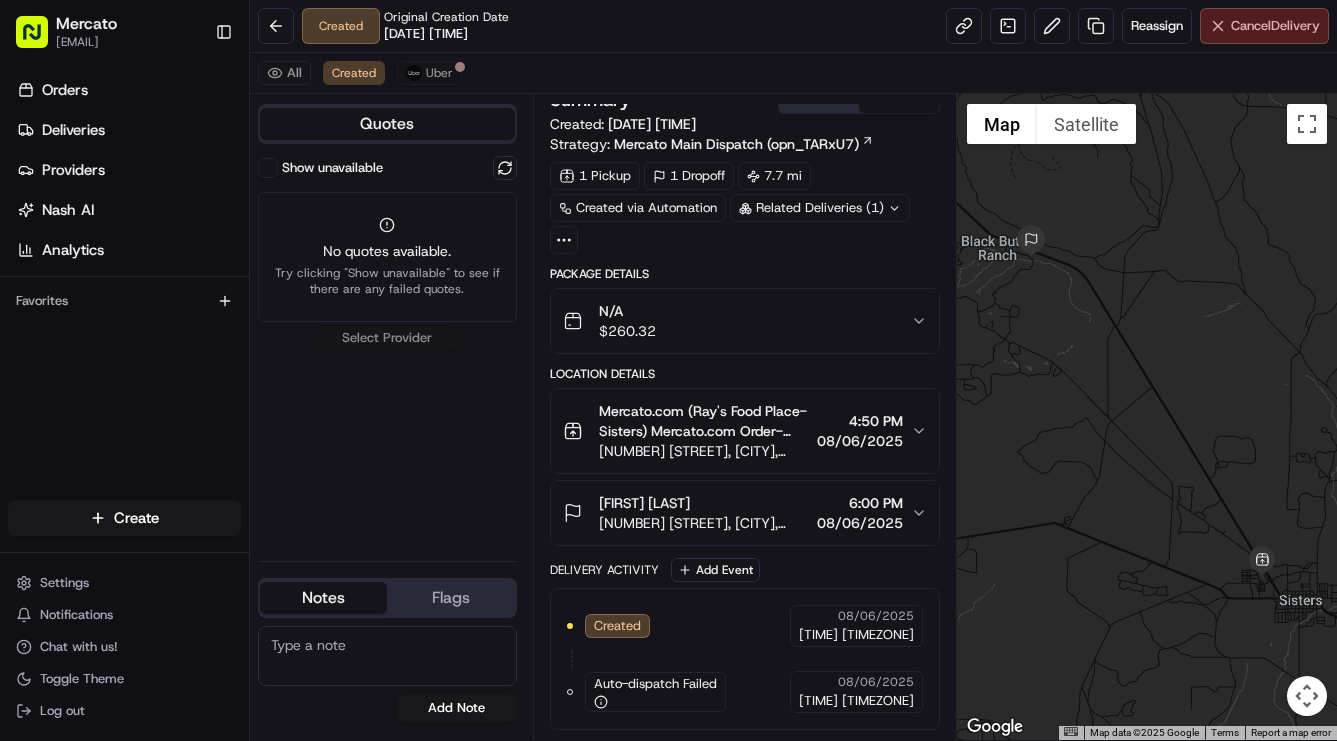 click on "Cancel  Delivery" at bounding box center [1264, 26] 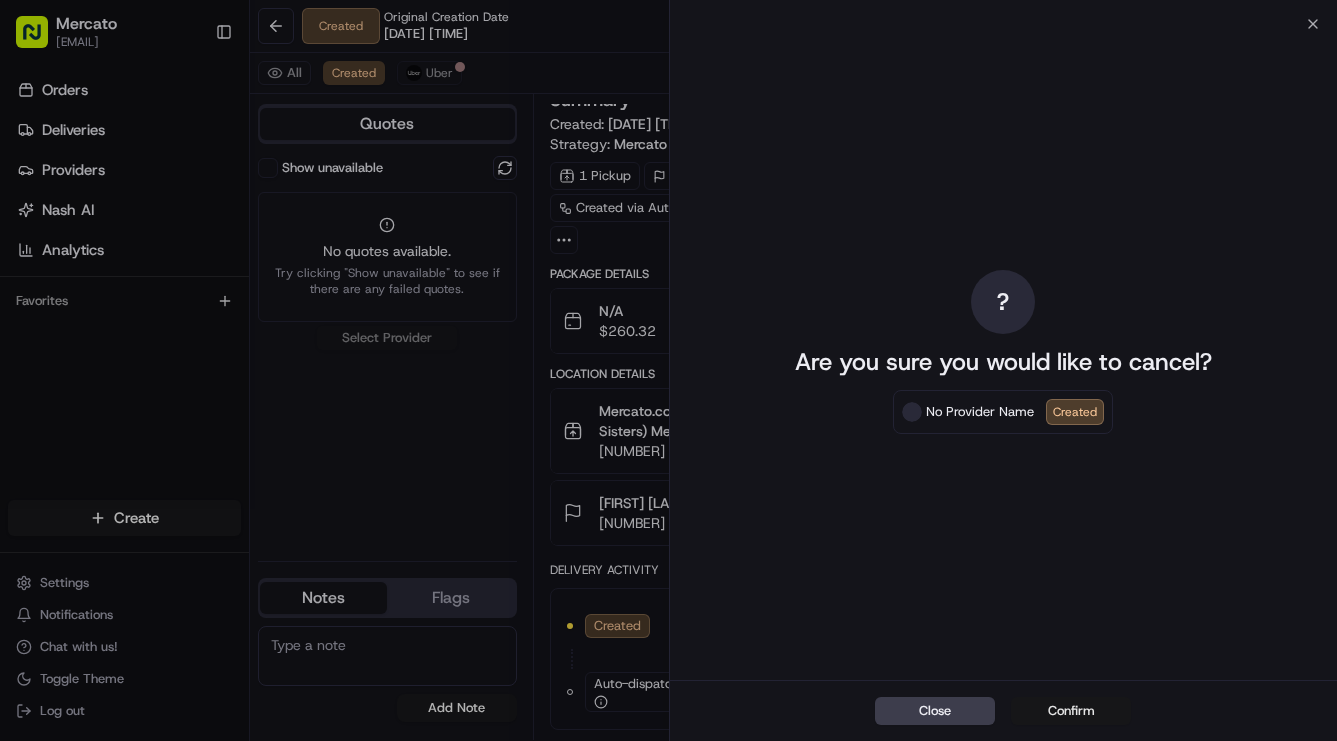 click on "Confirm" at bounding box center [1071, 711] 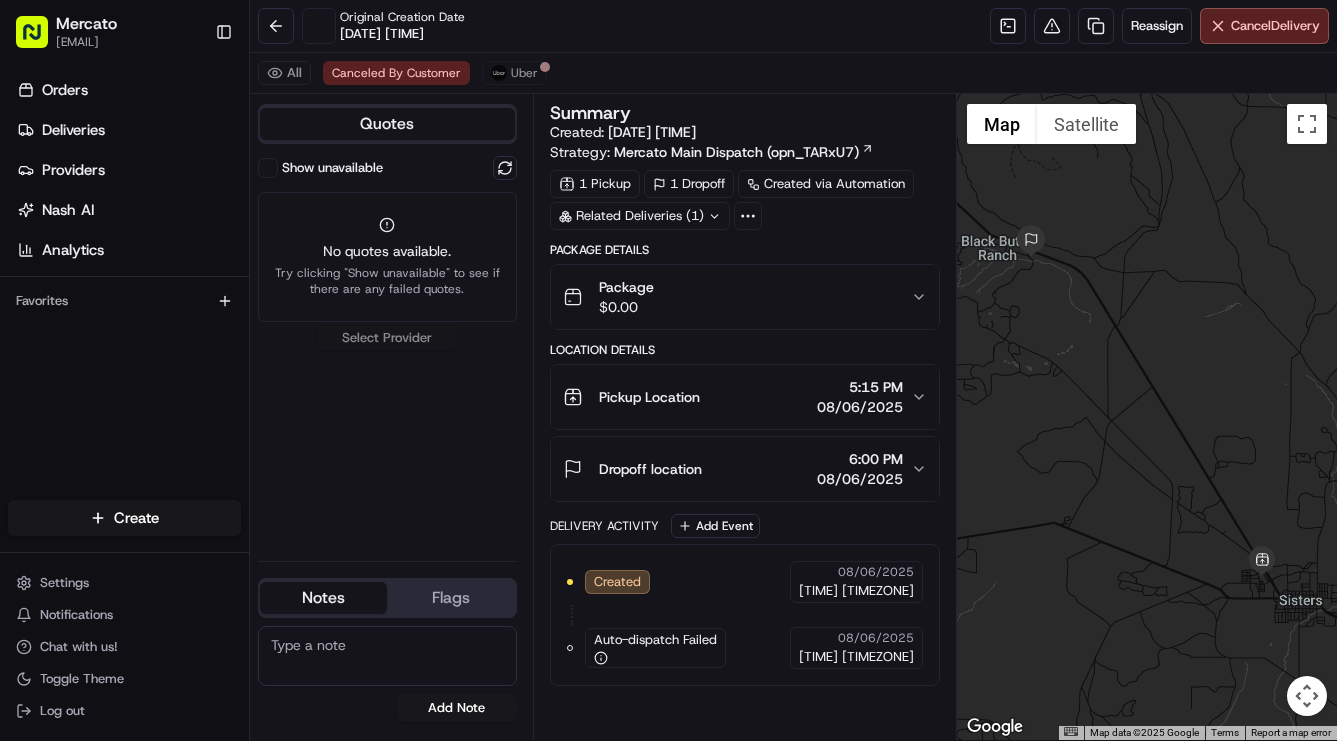 scroll, scrollTop: 204, scrollLeft: 0, axis: vertical 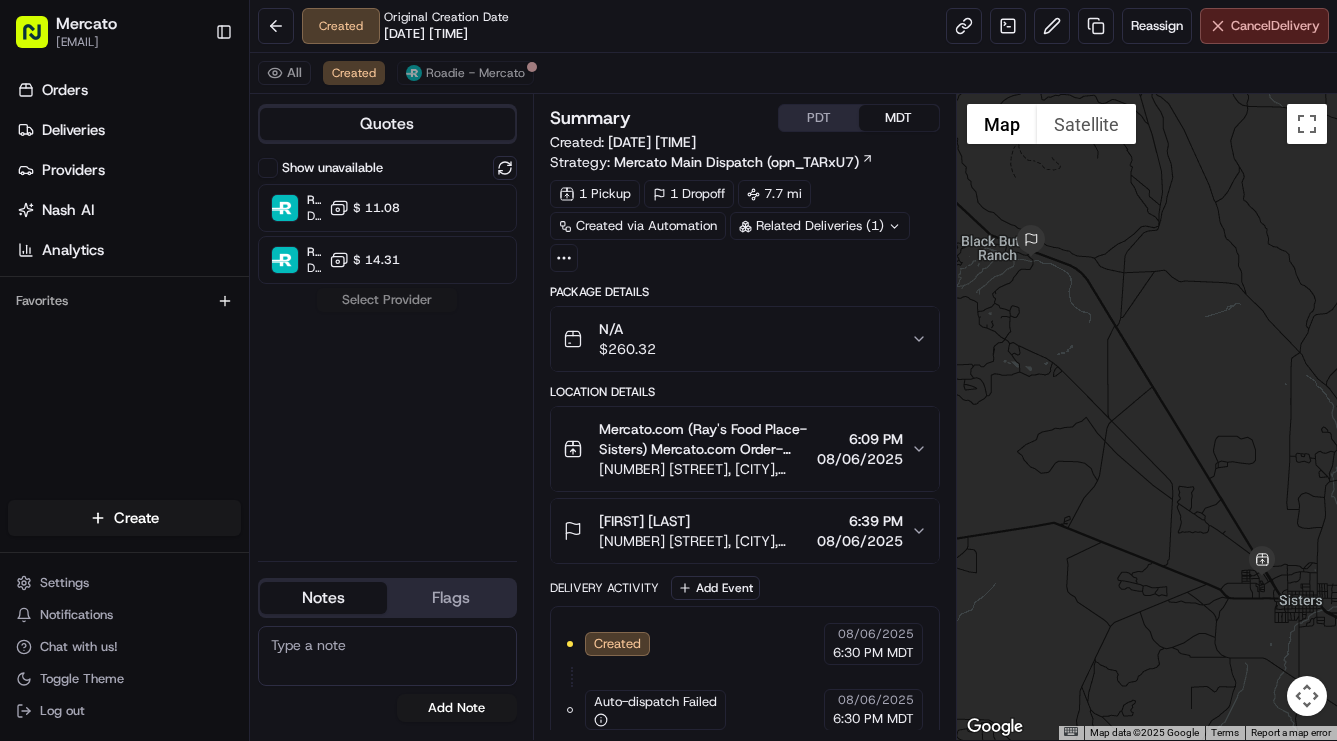 click on "Cancel  Delivery" at bounding box center (1264, 26) 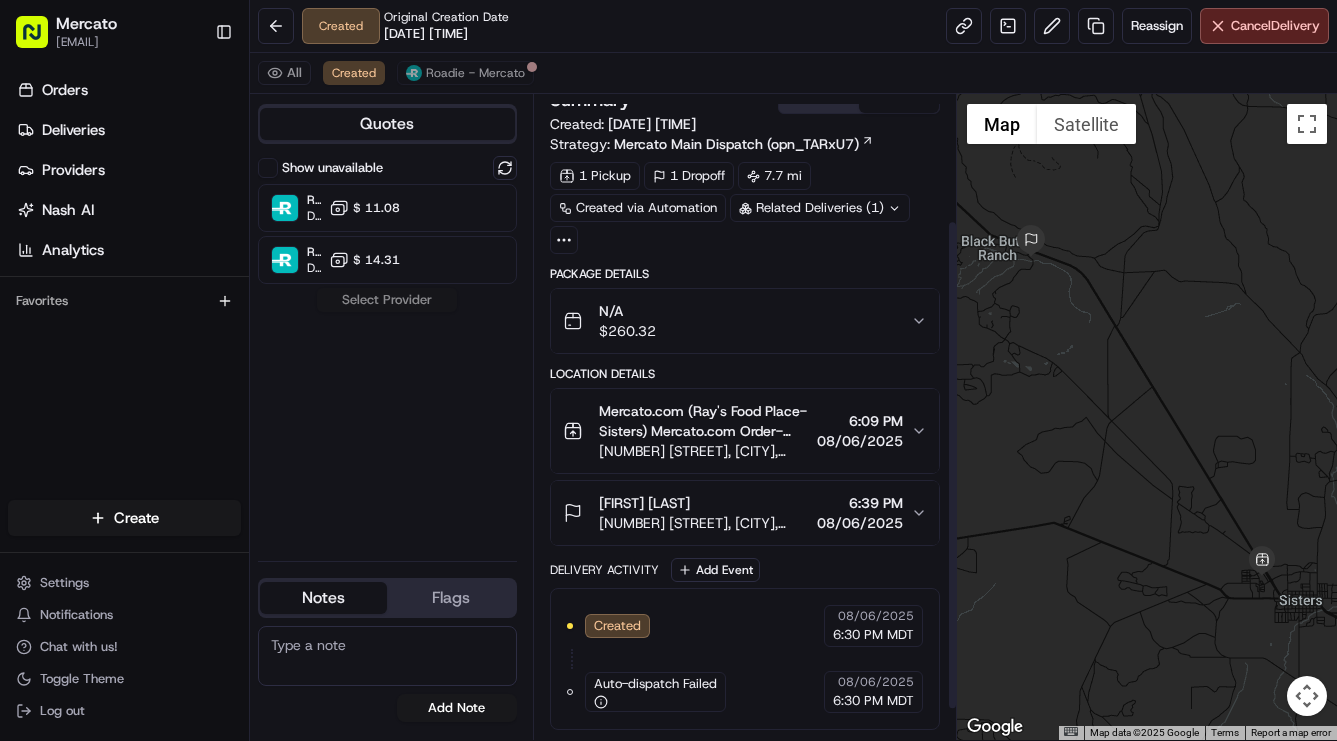 scroll, scrollTop: 204, scrollLeft: 0, axis: vertical 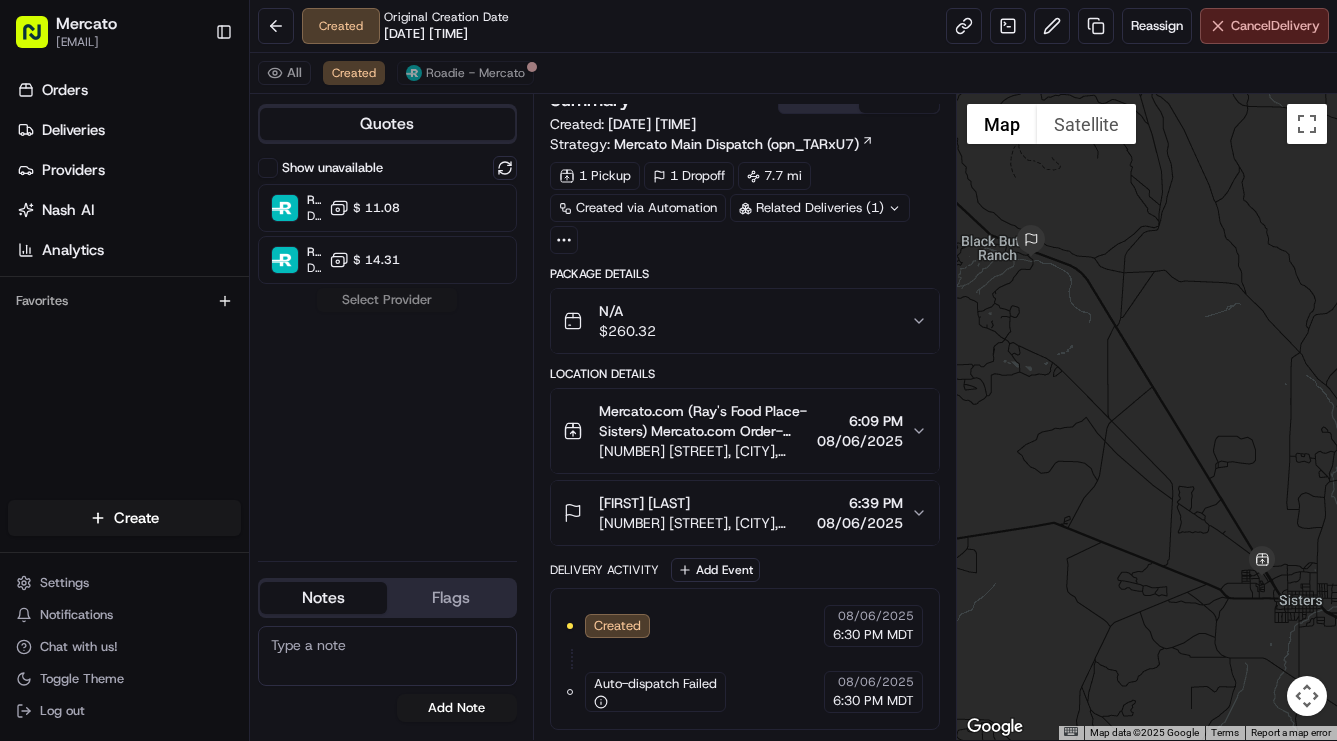 click on "Cancel  Delivery" at bounding box center (1275, 26) 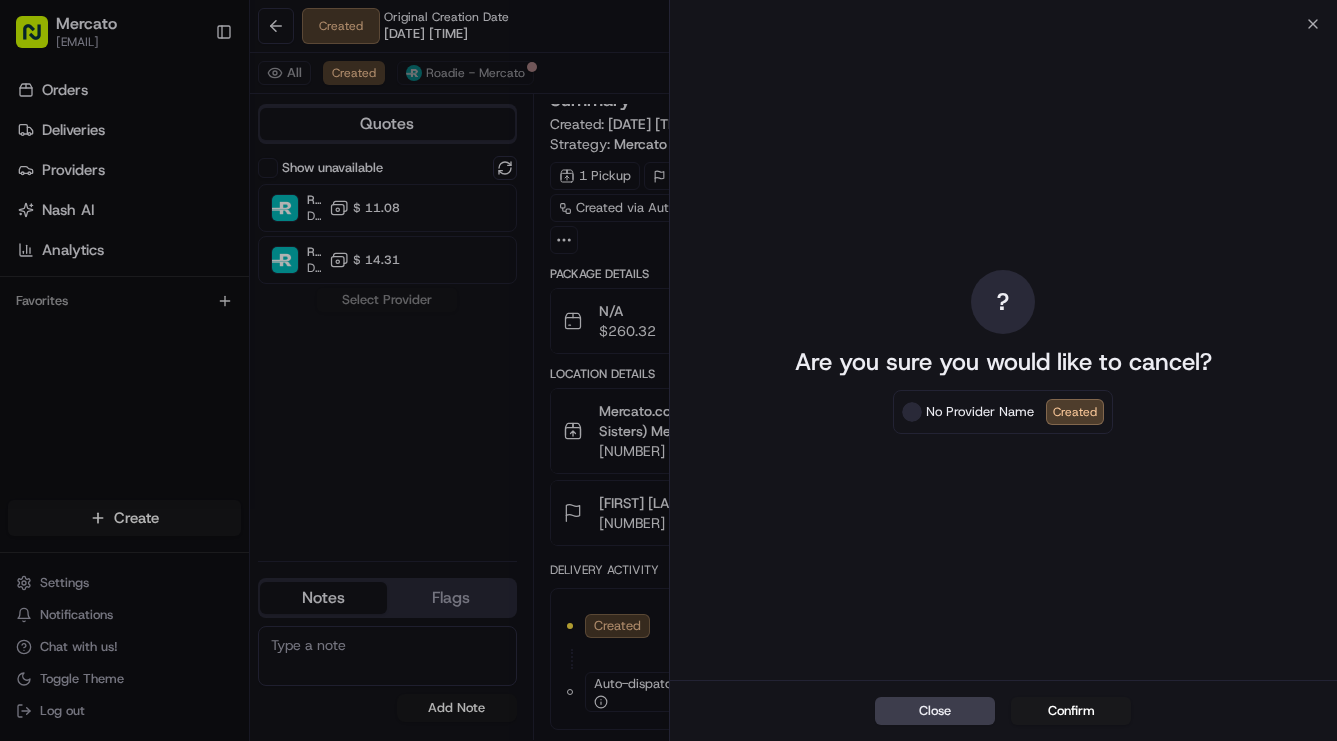 click on "Confirm" at bounding box center [1071, 711] 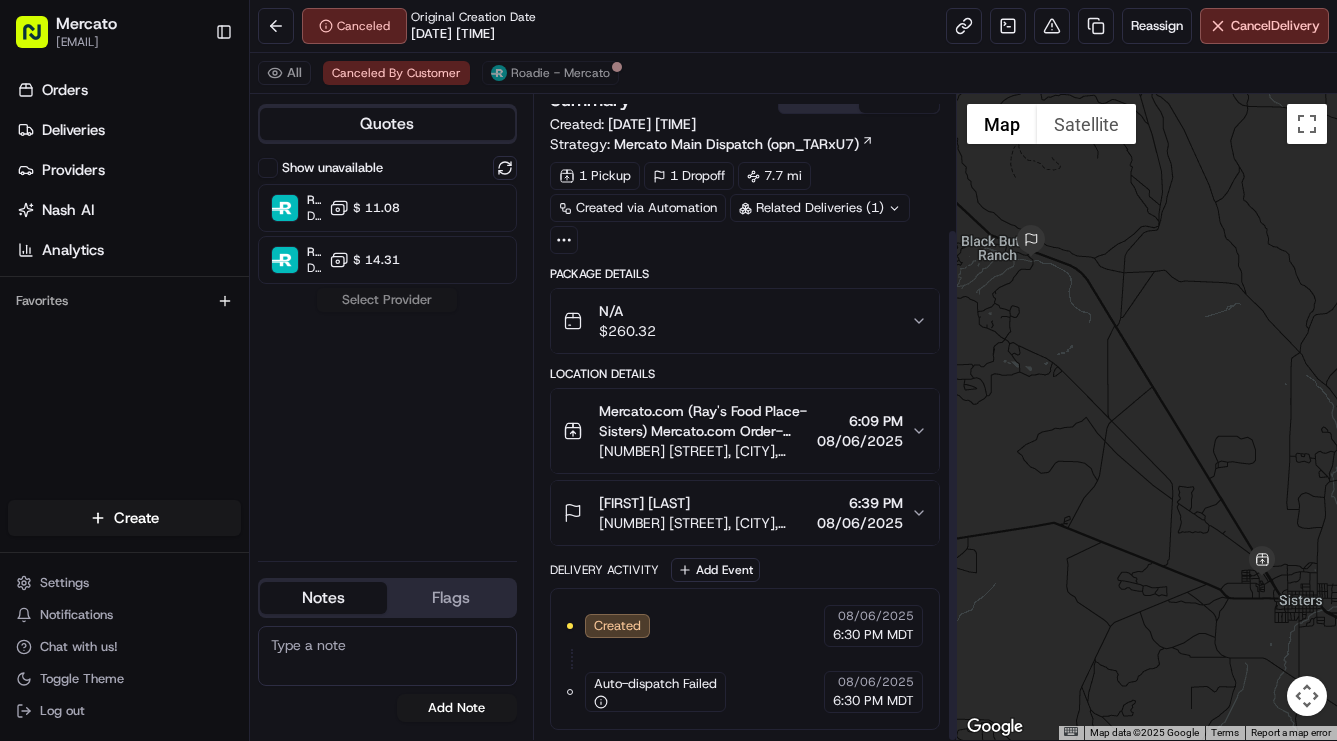 scroll, scrollTop: 204, scrollLeft: 0, axis: vertical 